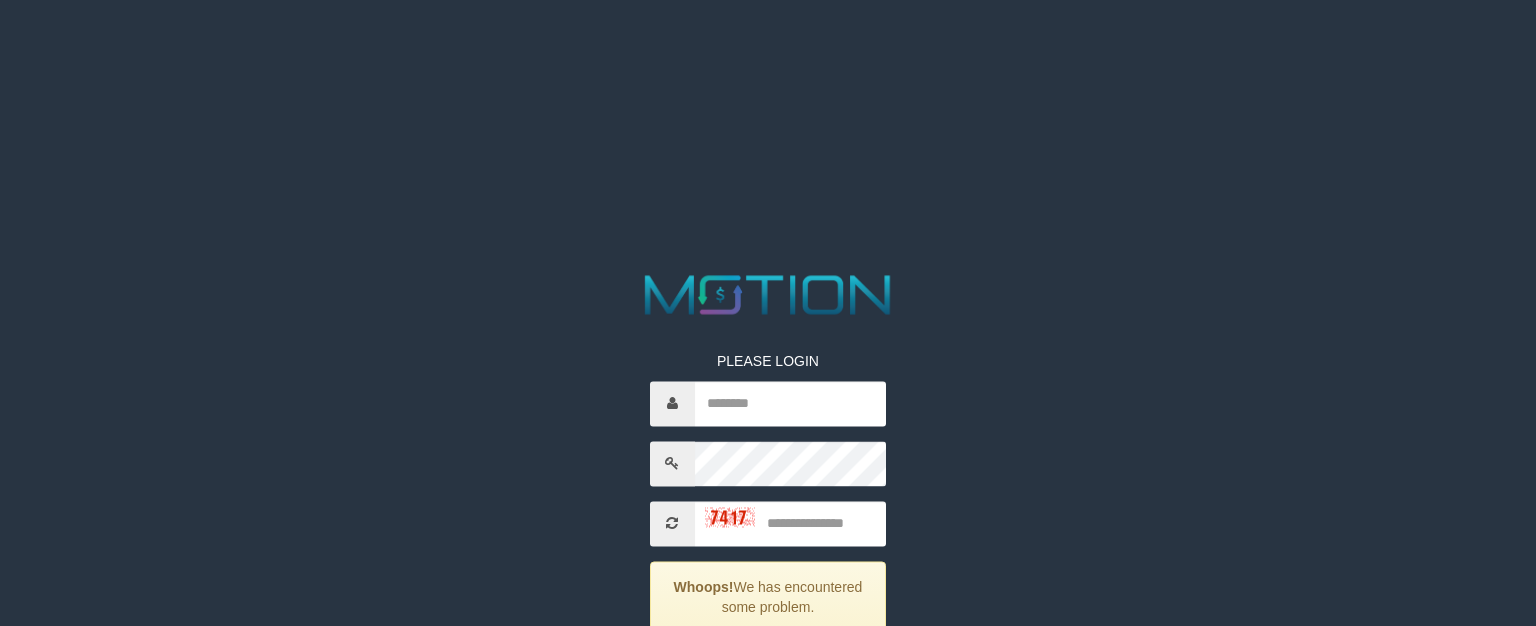 scroll, scrollTop: 0, scrollLeft: 0, axis: both 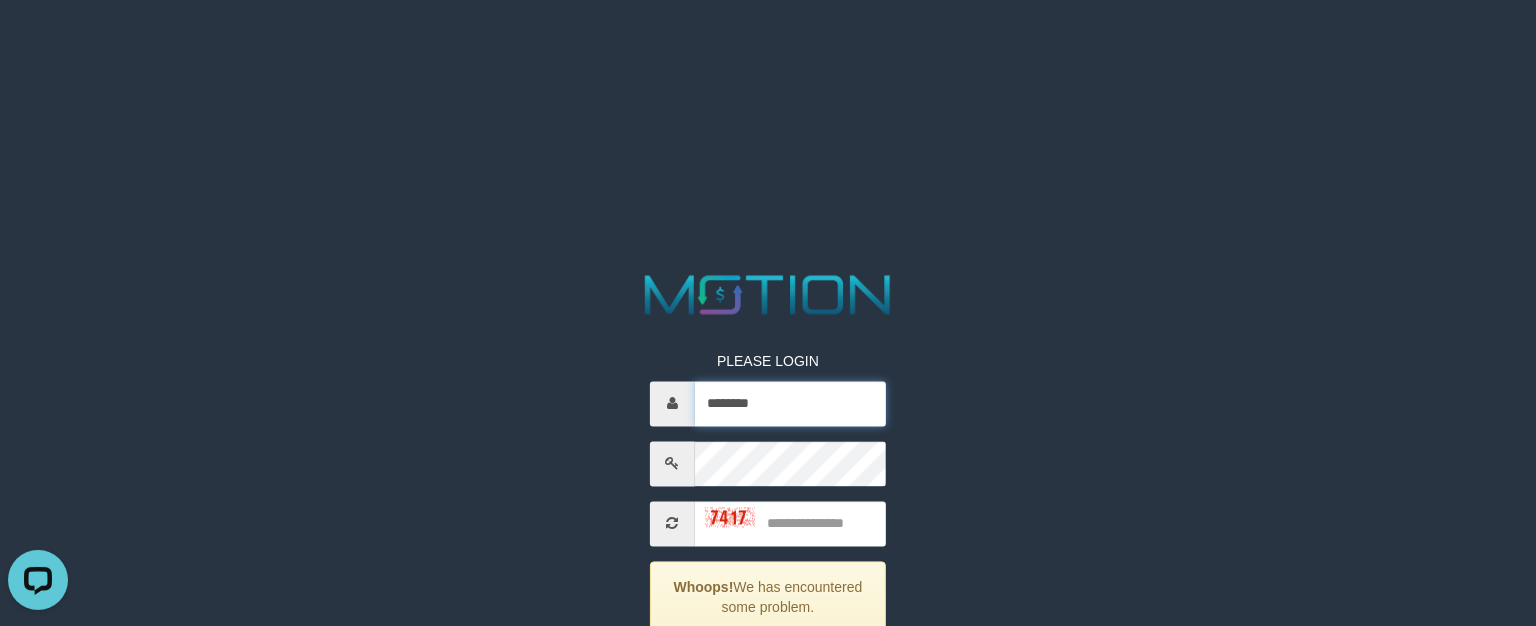 click on "********" at bounding box center (790, 403) 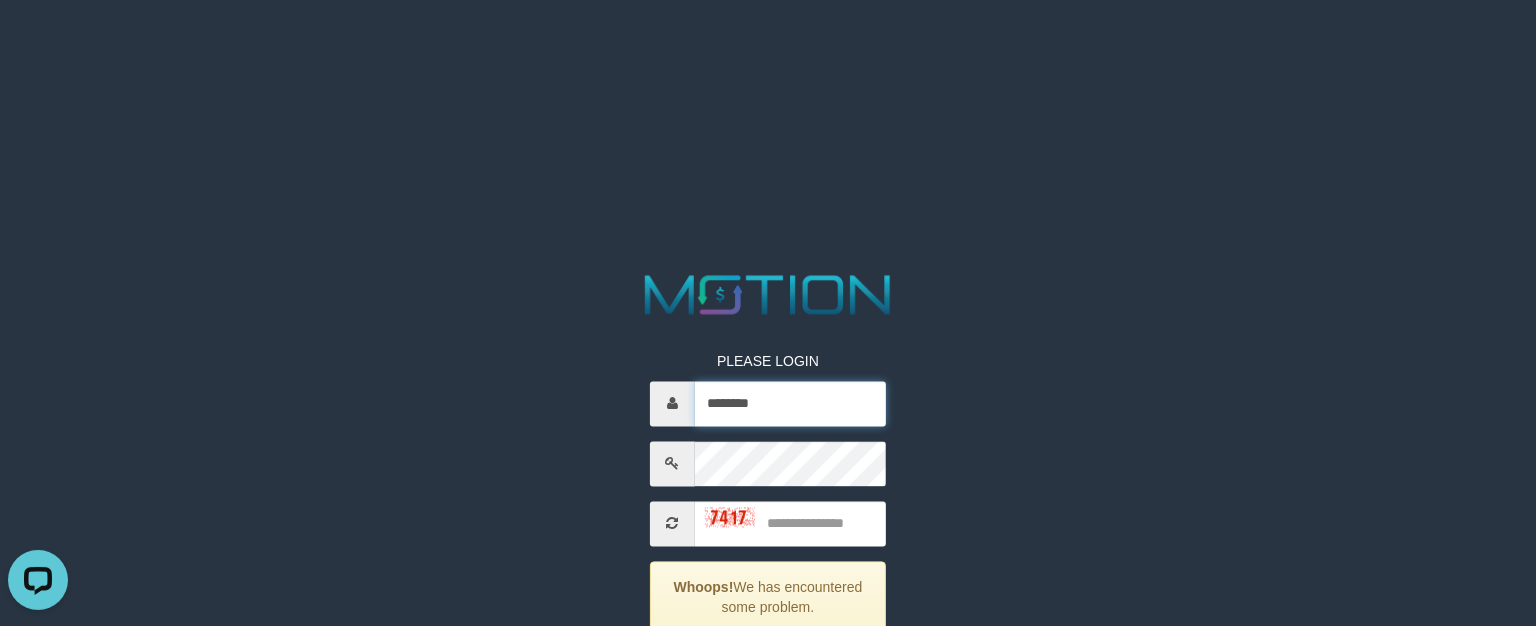 click on "********" at bounding box center [790, 403] 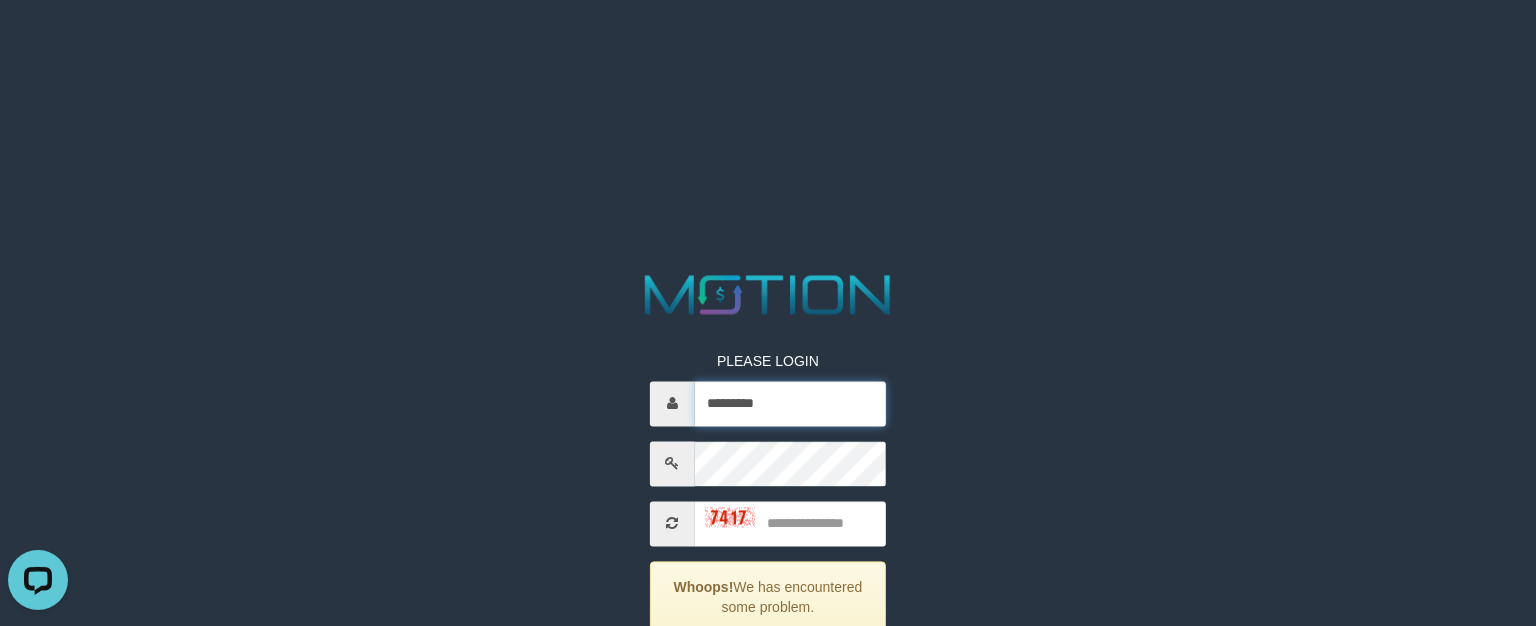 type on "*********" 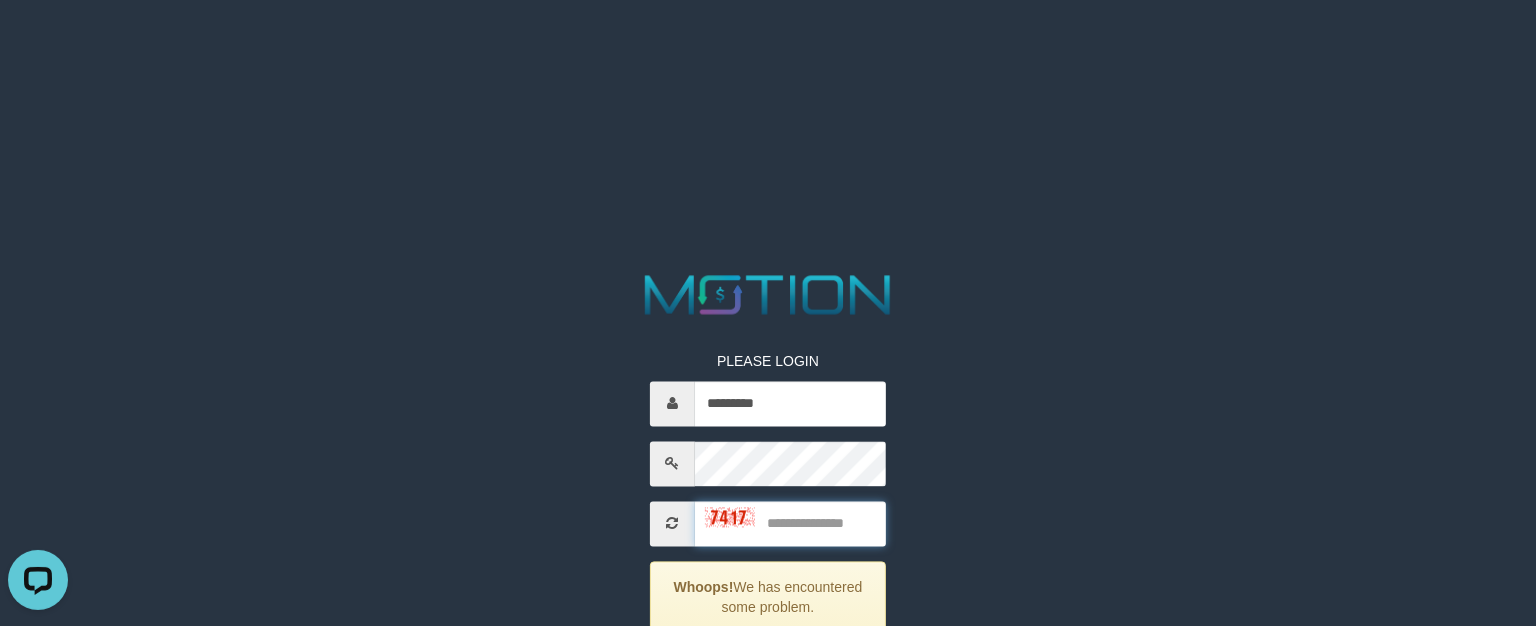 click at bounding box center (790, 523) 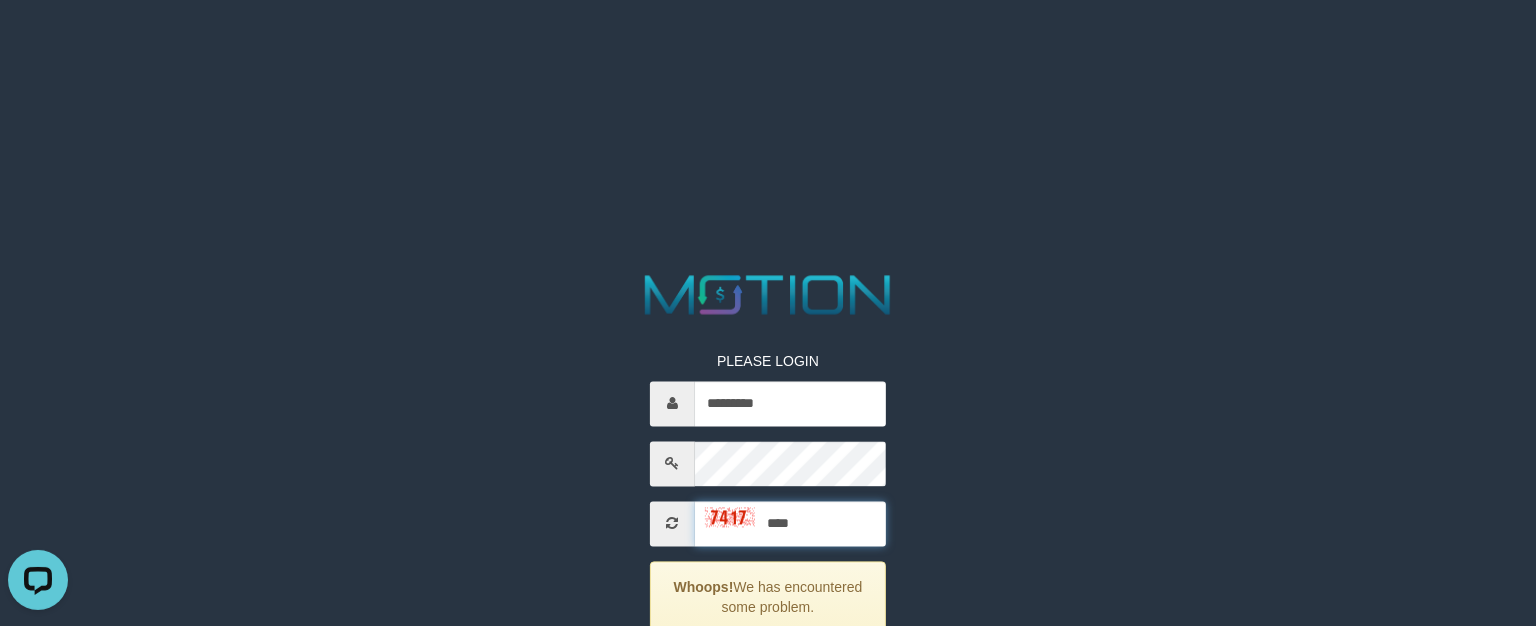 type on "****" 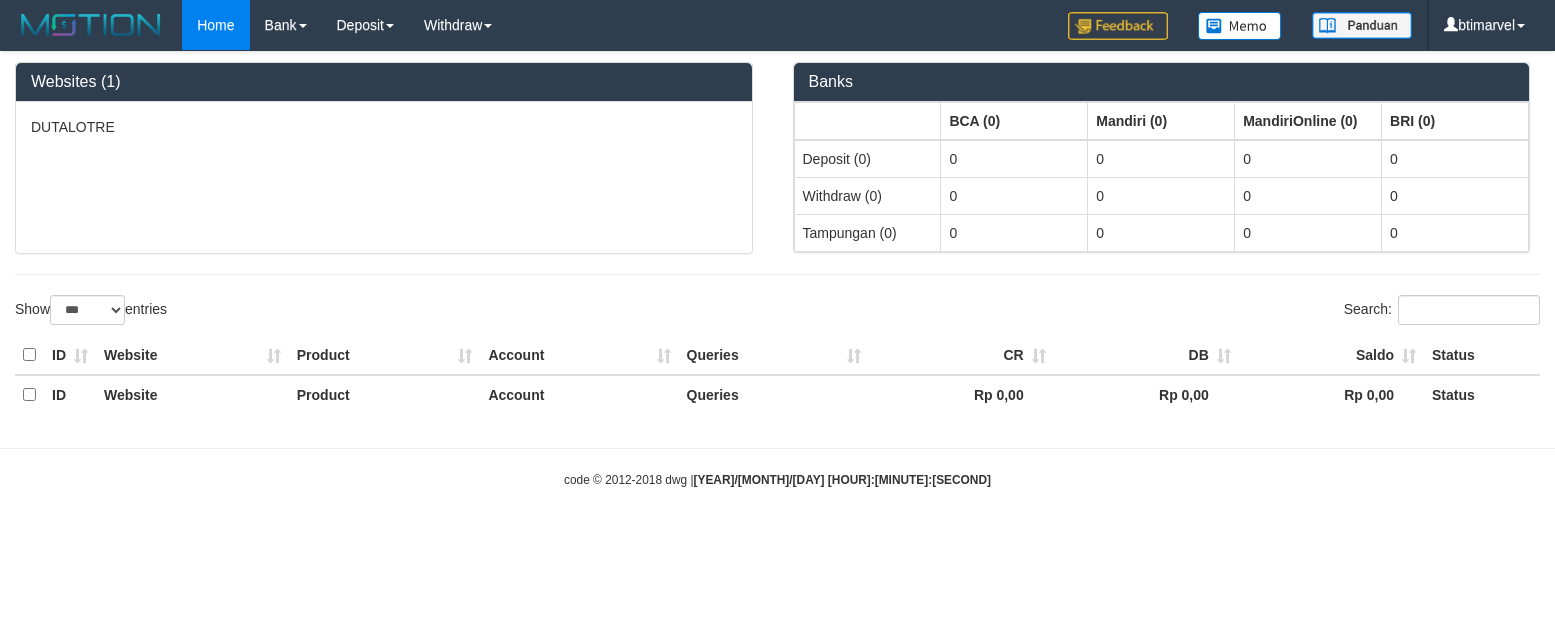 select on "***" 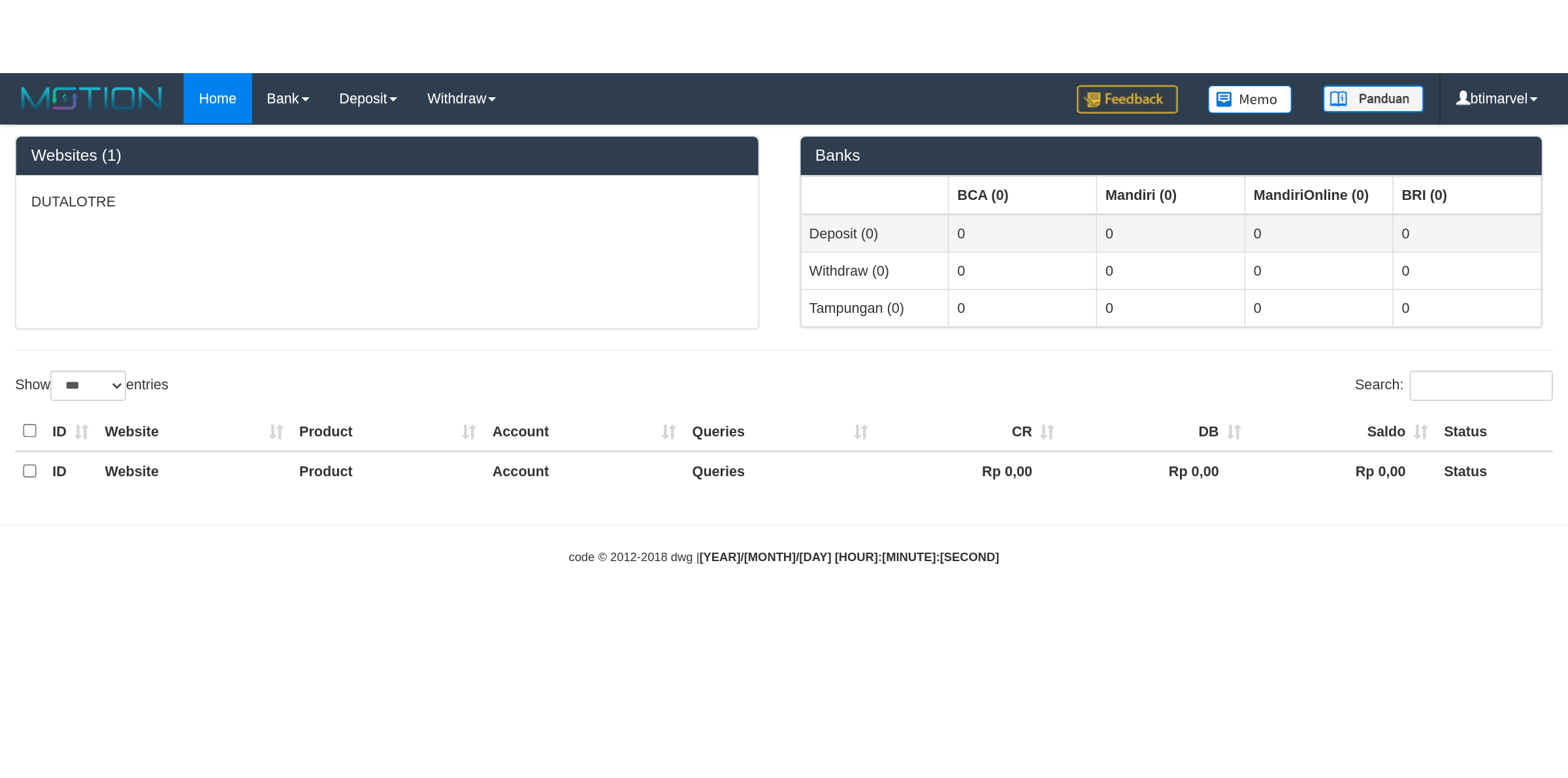 scroll, scrollTop: 0, scrollLeft: 0, axis: both 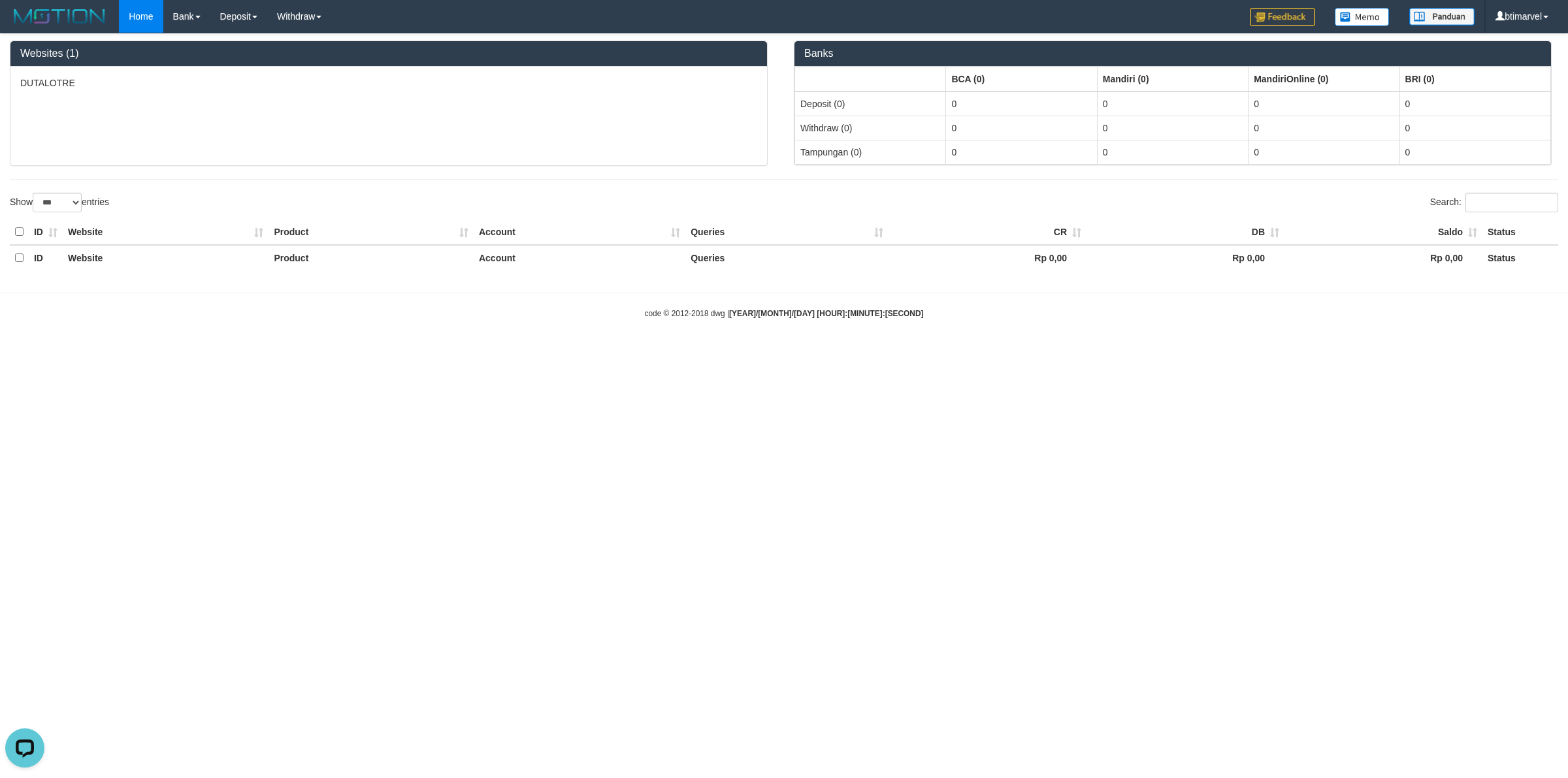 drag, startPoint x: 791, startPoint y: 366, endPoint x: 772, endPoint y: 372, distance: 19.924859 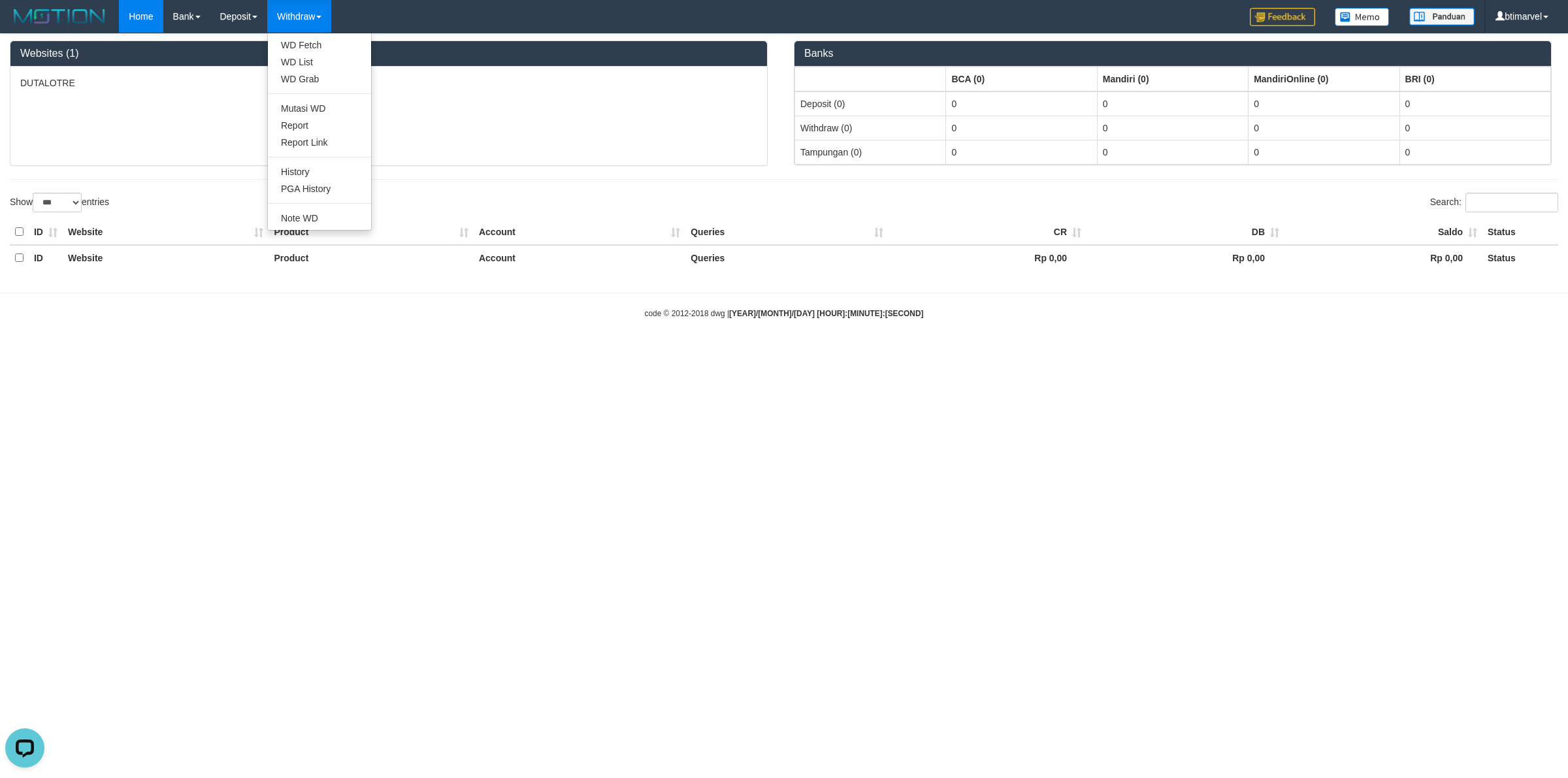 click on "Withdraw" at bounding box center [299, 16] 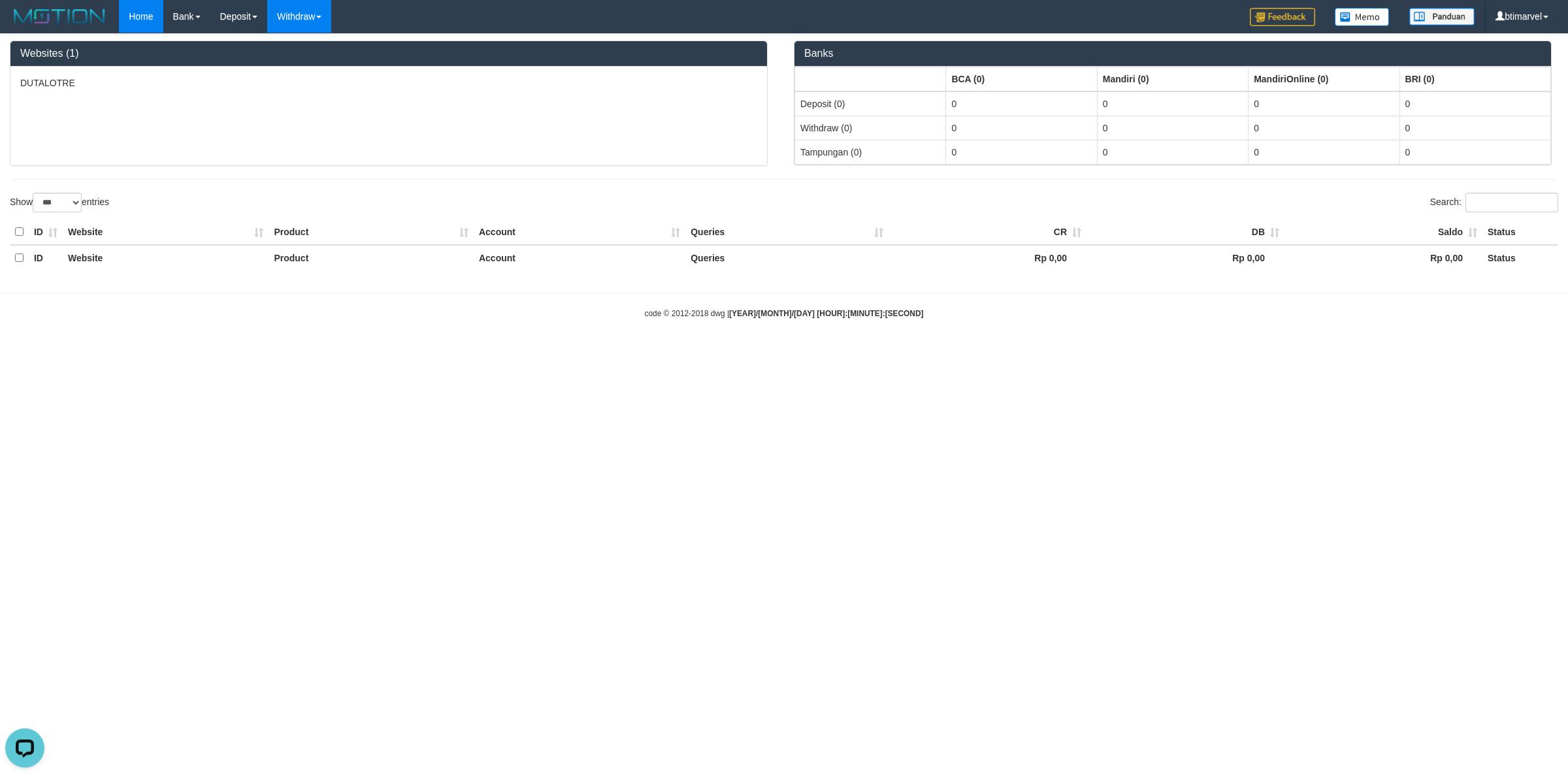 click on "Withdraw" at bounding box center (299, 16) 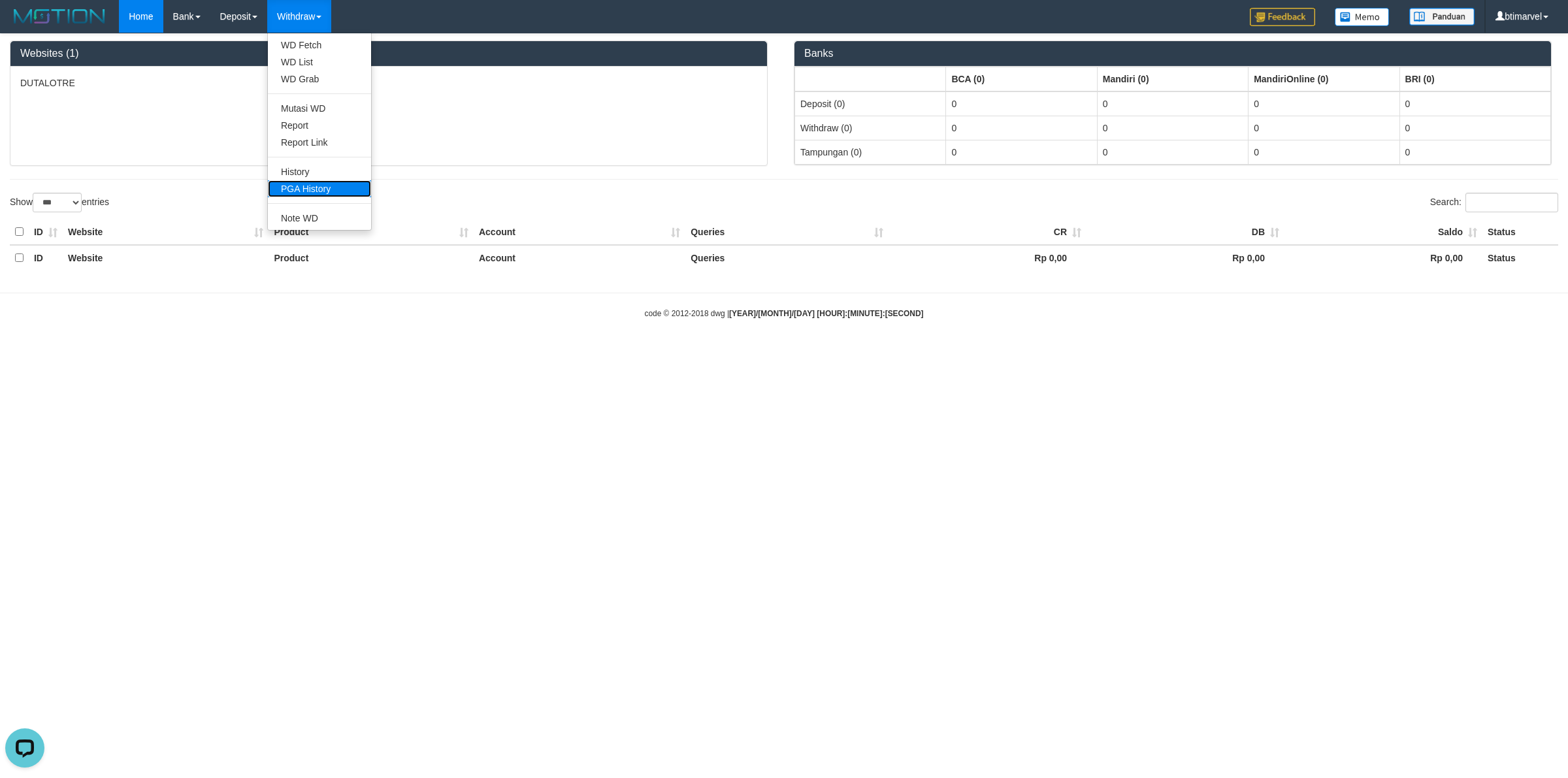 click on "PGA History" at bounding box center (319, 189) 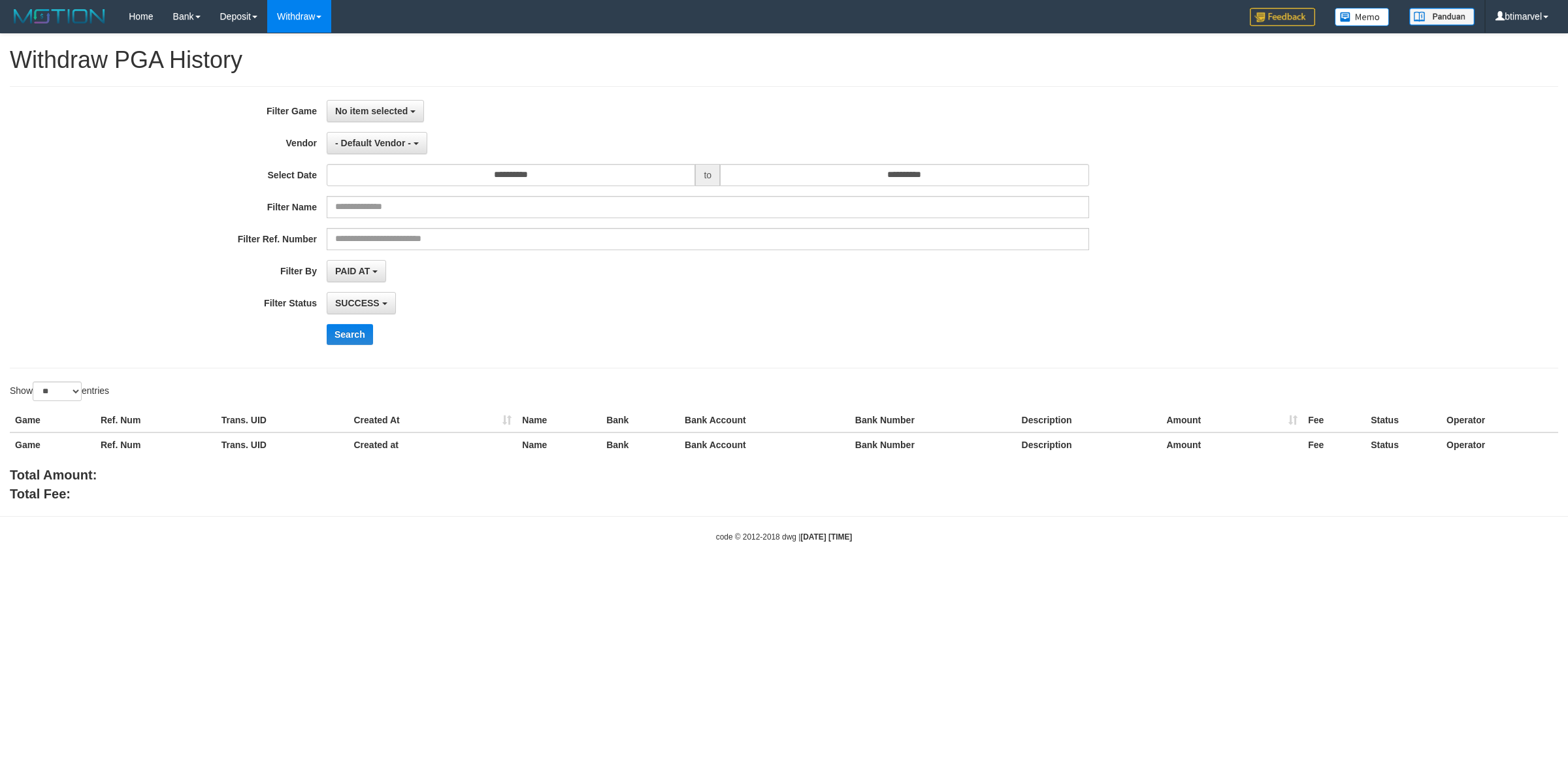 select 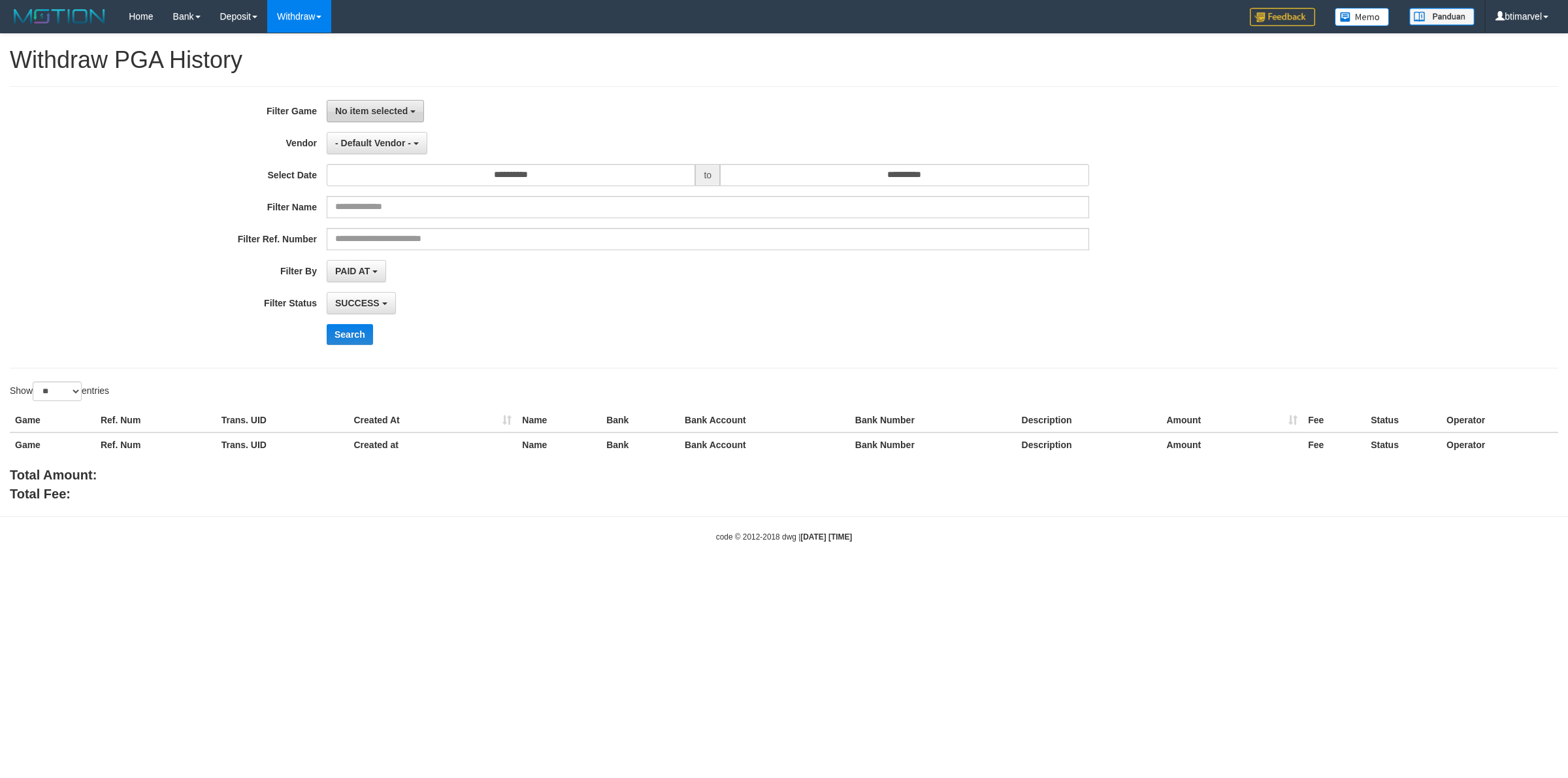 click on "No item selected" at bounding box center (371, 111) 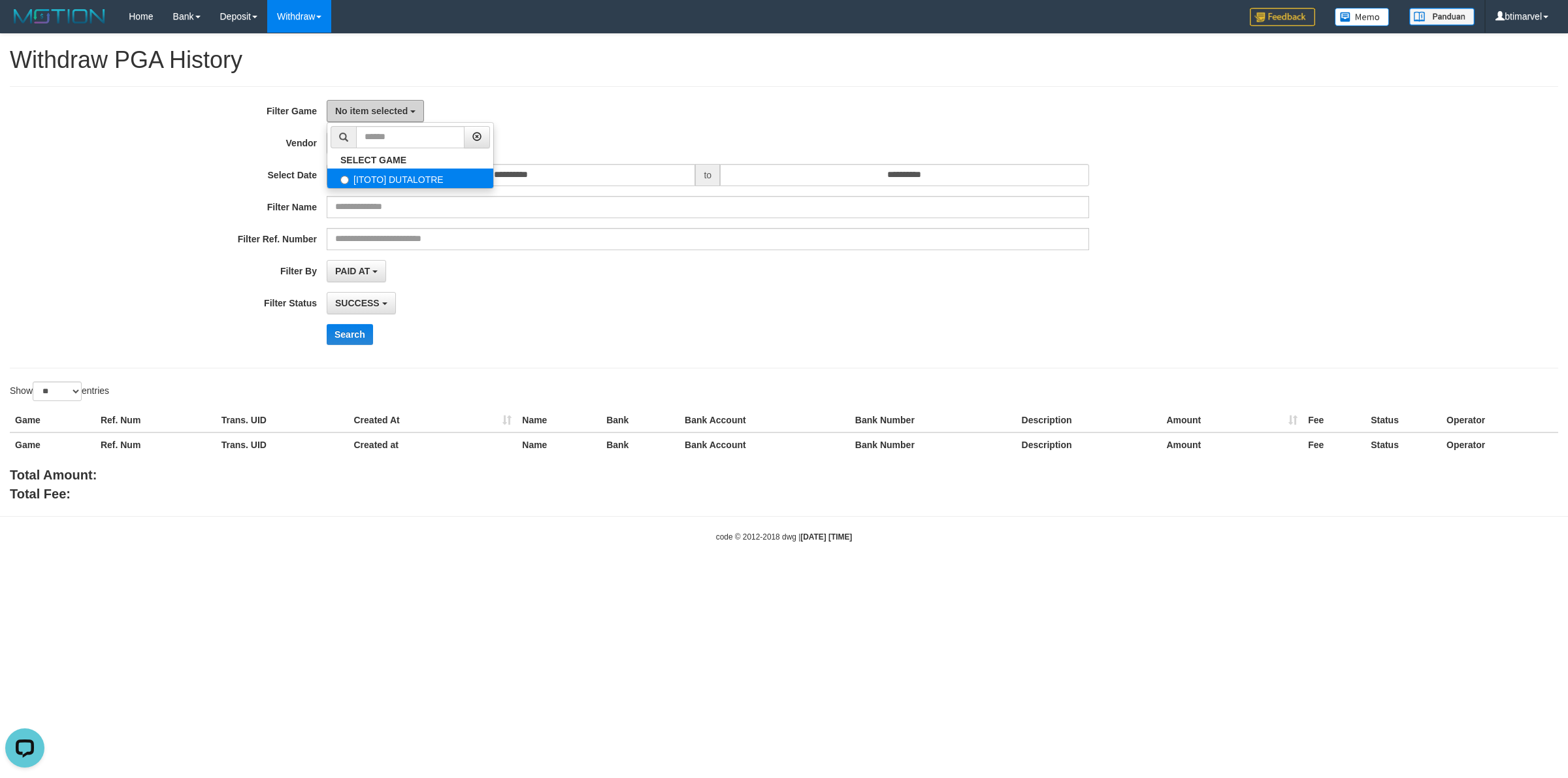 scroll, scrollTop: 0, scrollLeft: 0, axis: both 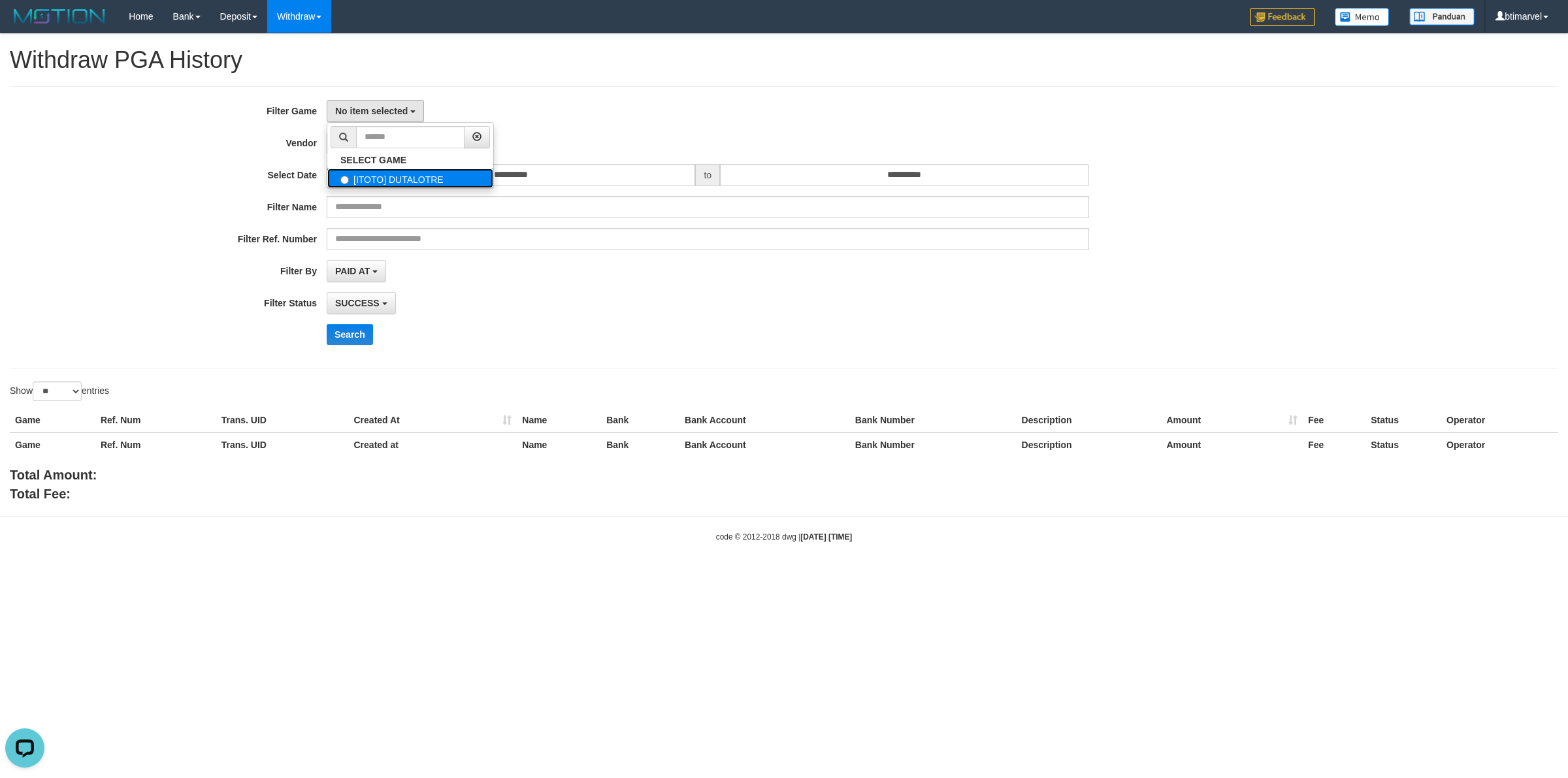 click on "[ITOTO] DUTALOTRE" at bounding box center [410, 178] 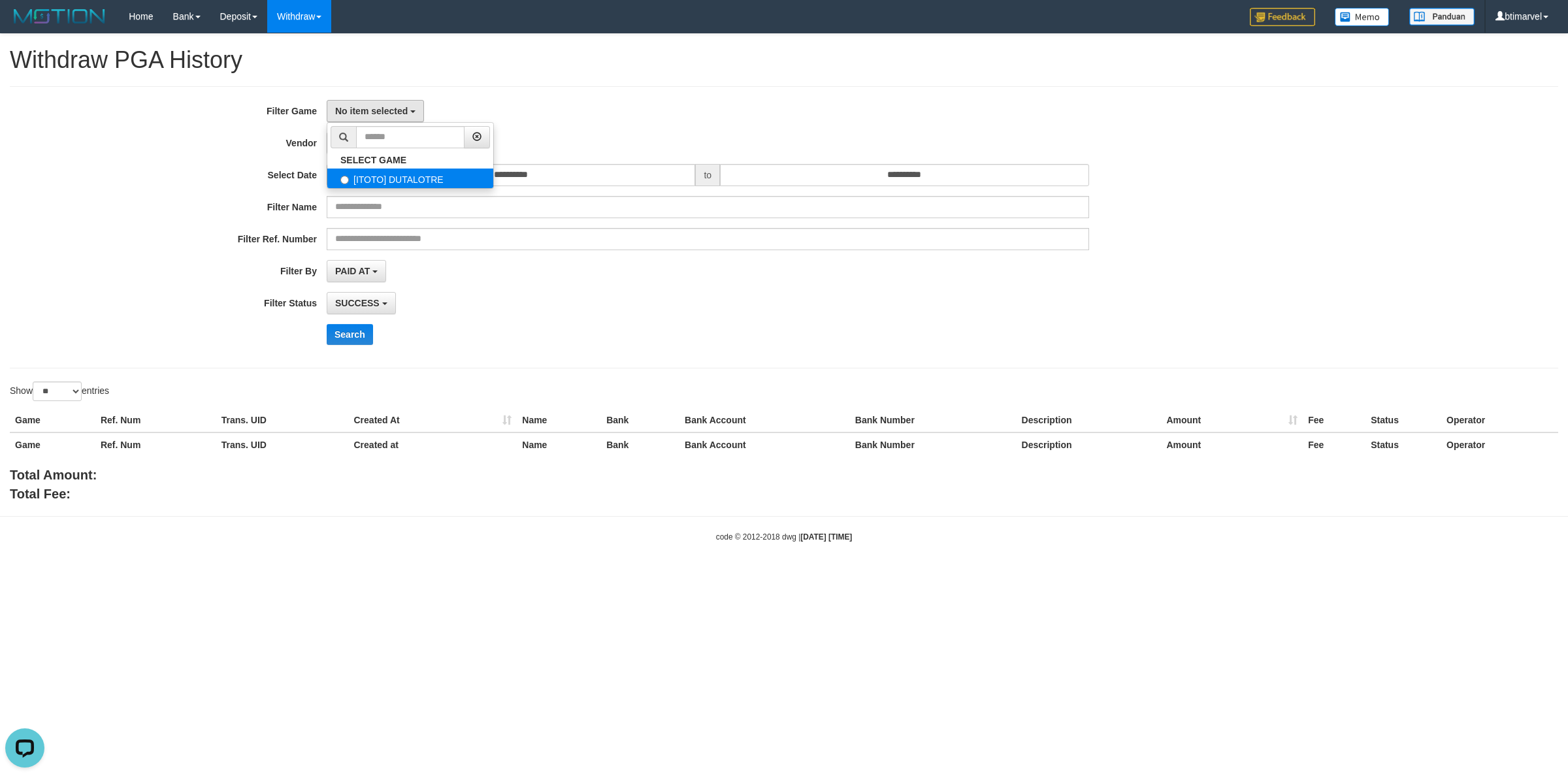 select on "****" 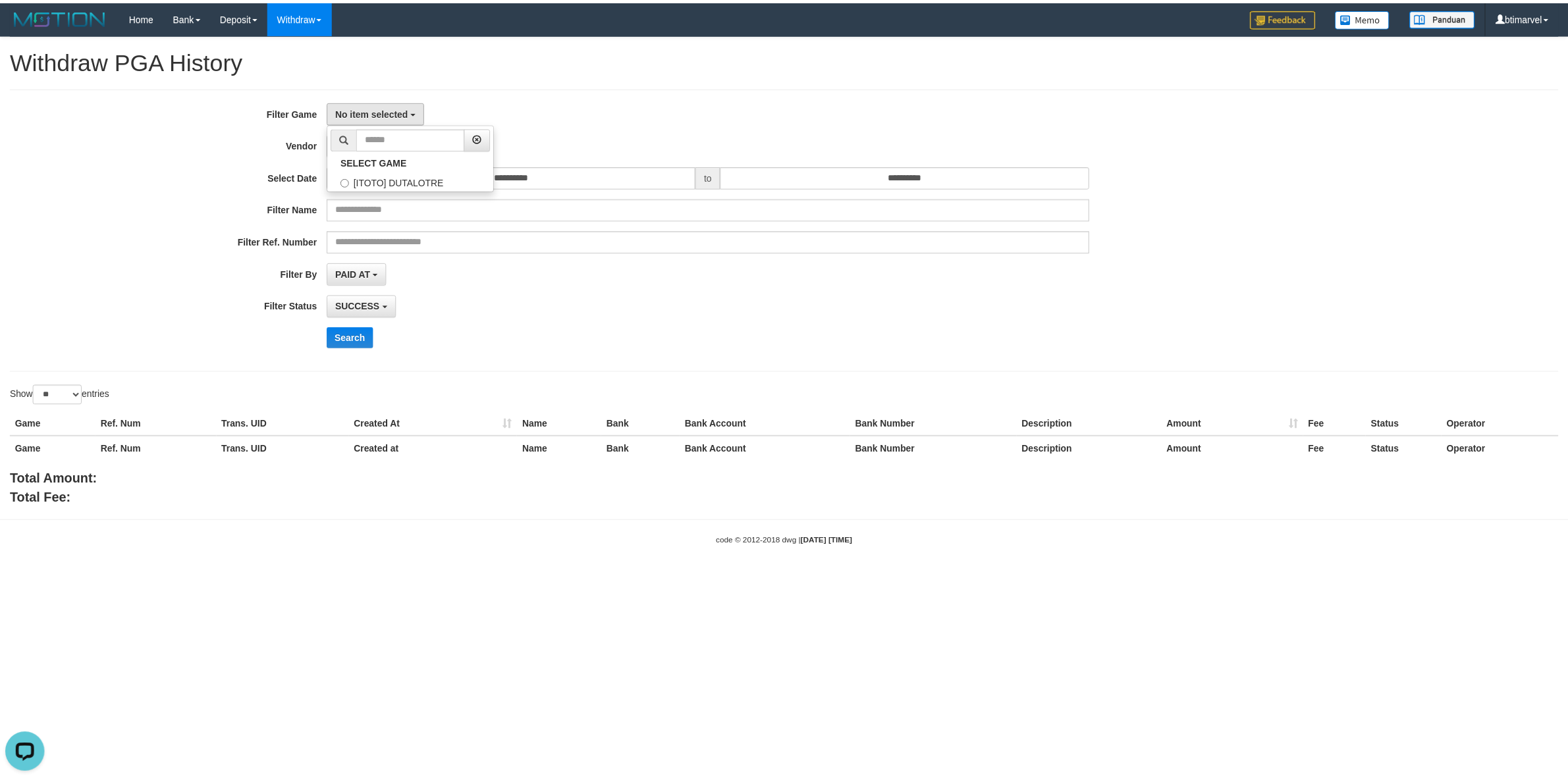 scroll, scrollTop: 11, scrollLeft: 0, axis: vertical 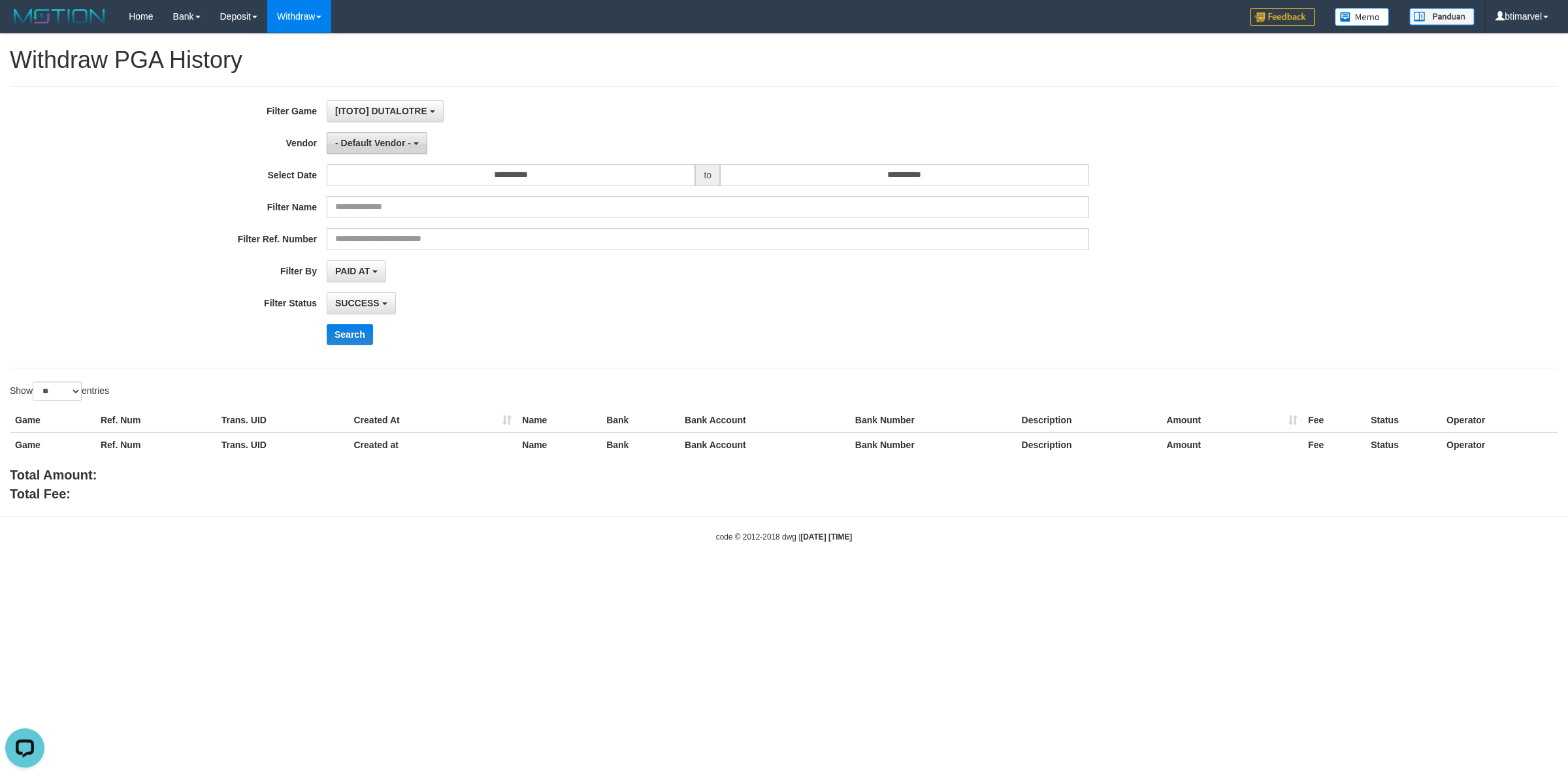 click on "- Default Vendor -" at bounding box center [377, 143] 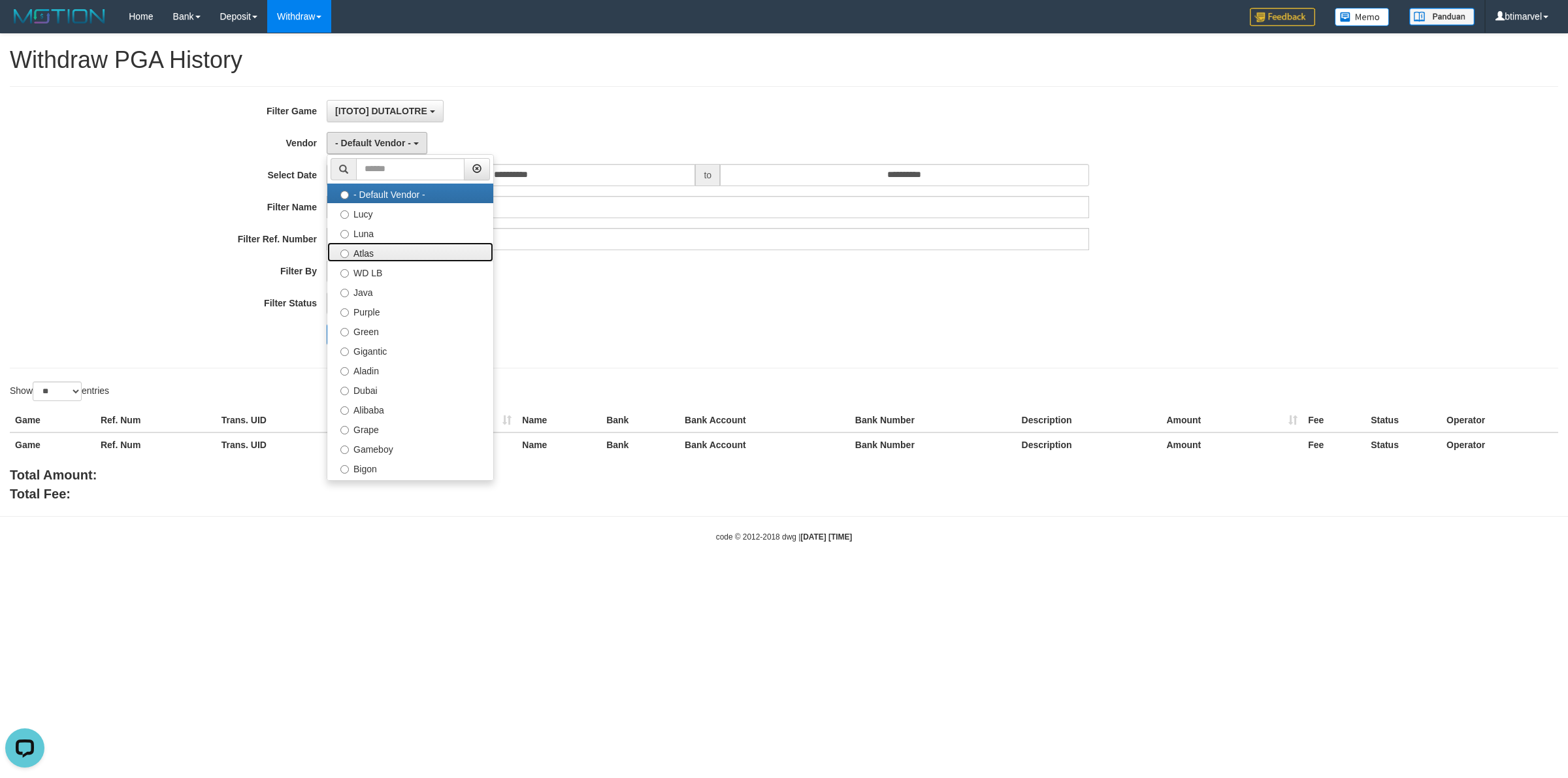 drag, startPoint x: 413, startPoint y: 268, endPoint x: 457, endPoint y: 276, distance: 44.72136 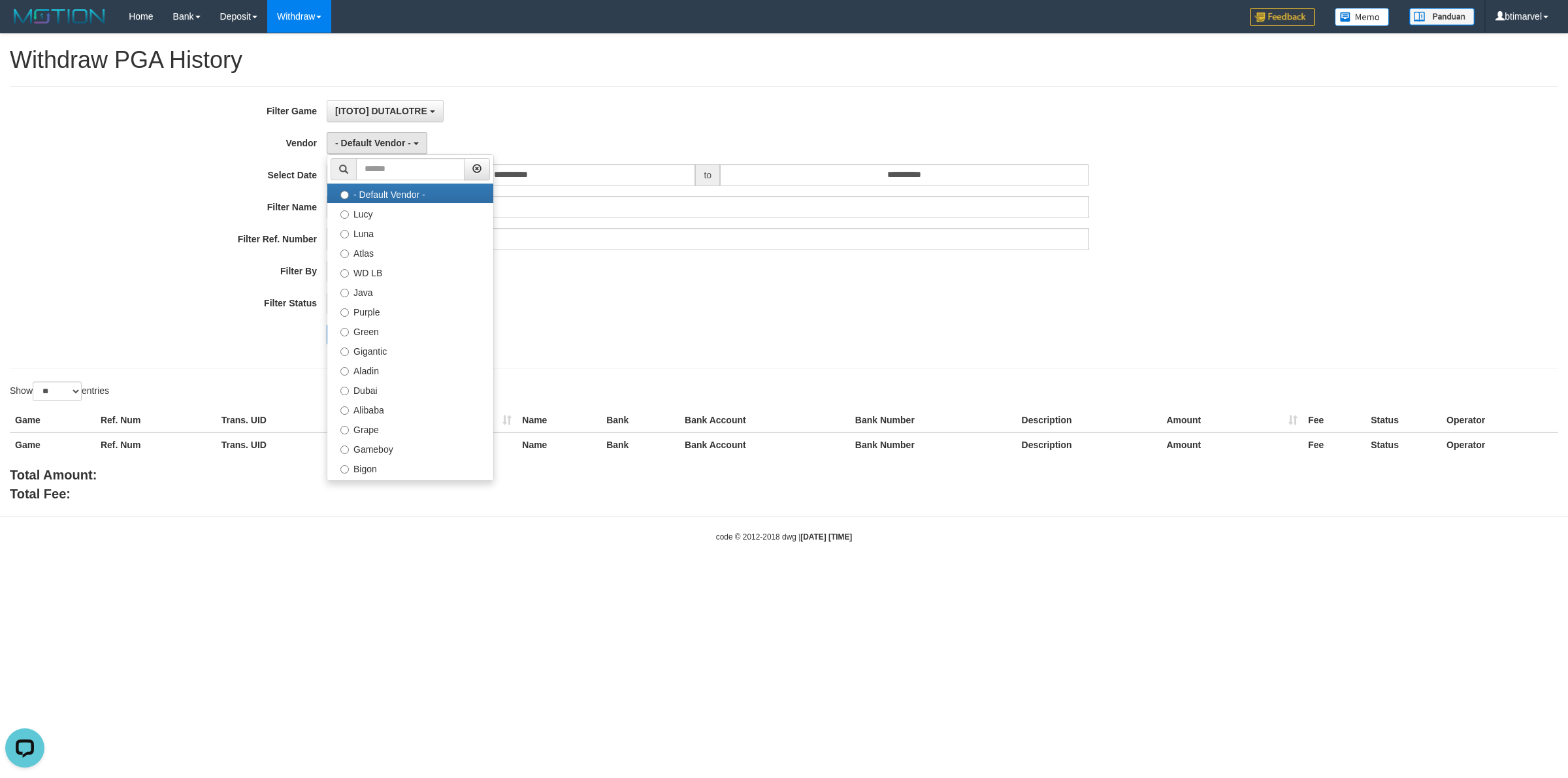 copy on "WD LB" 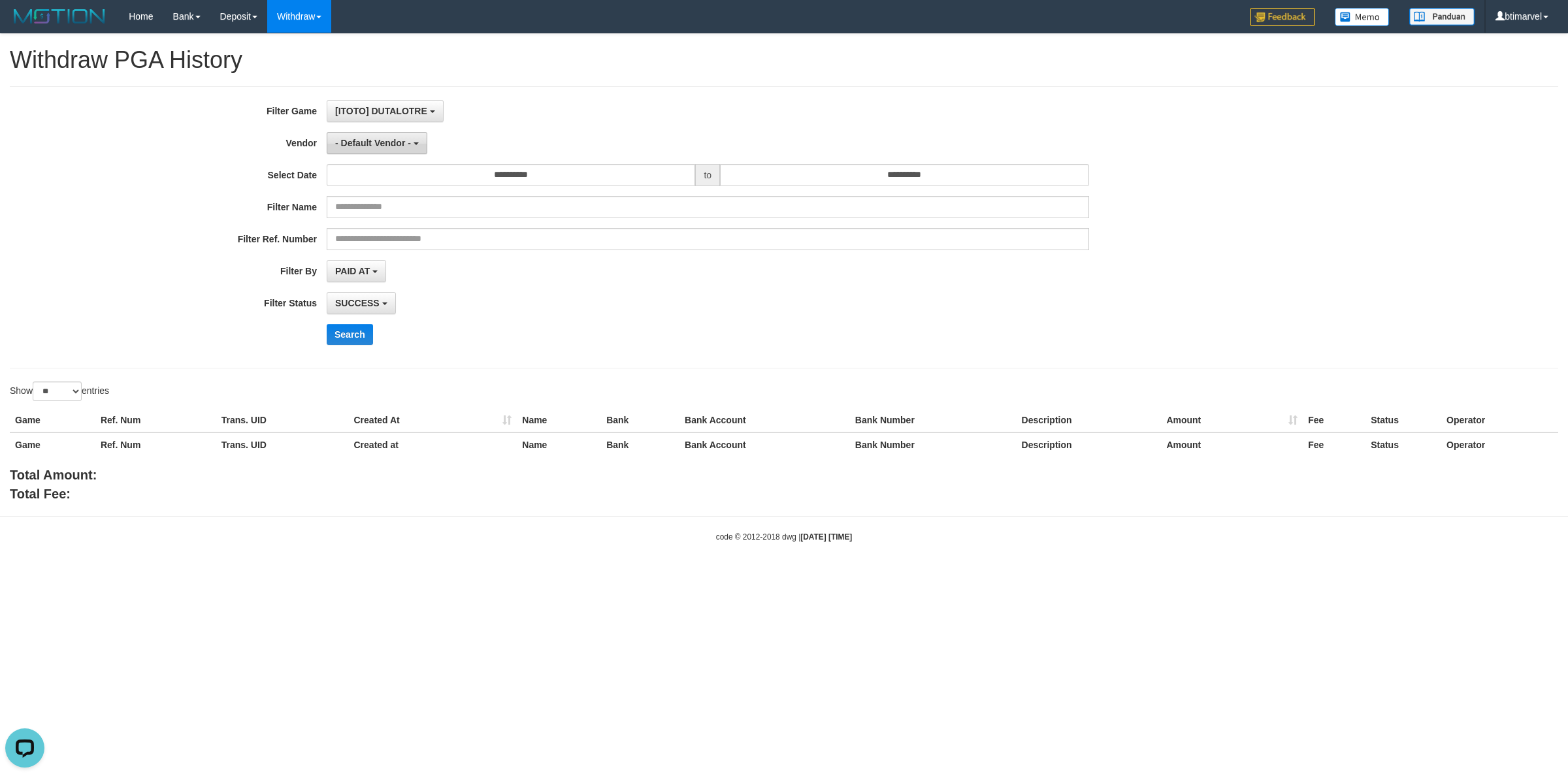 click on "- Default Vendor -" at bounding box center [377, 143] 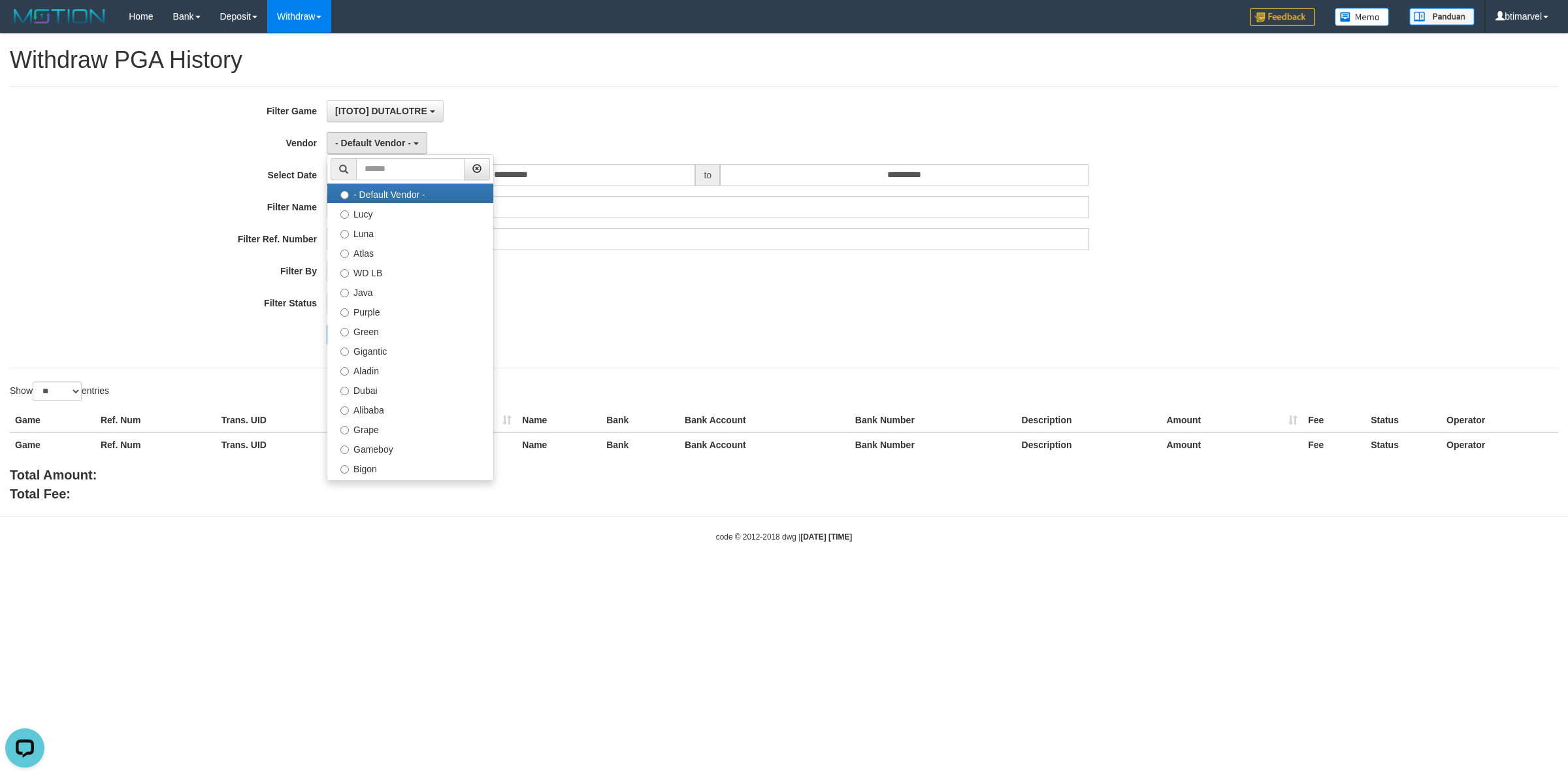 drag, startPoint x: 393, startPoint y: 182, endPoint x: 399, endPoint y: 170, distance: 13.41641 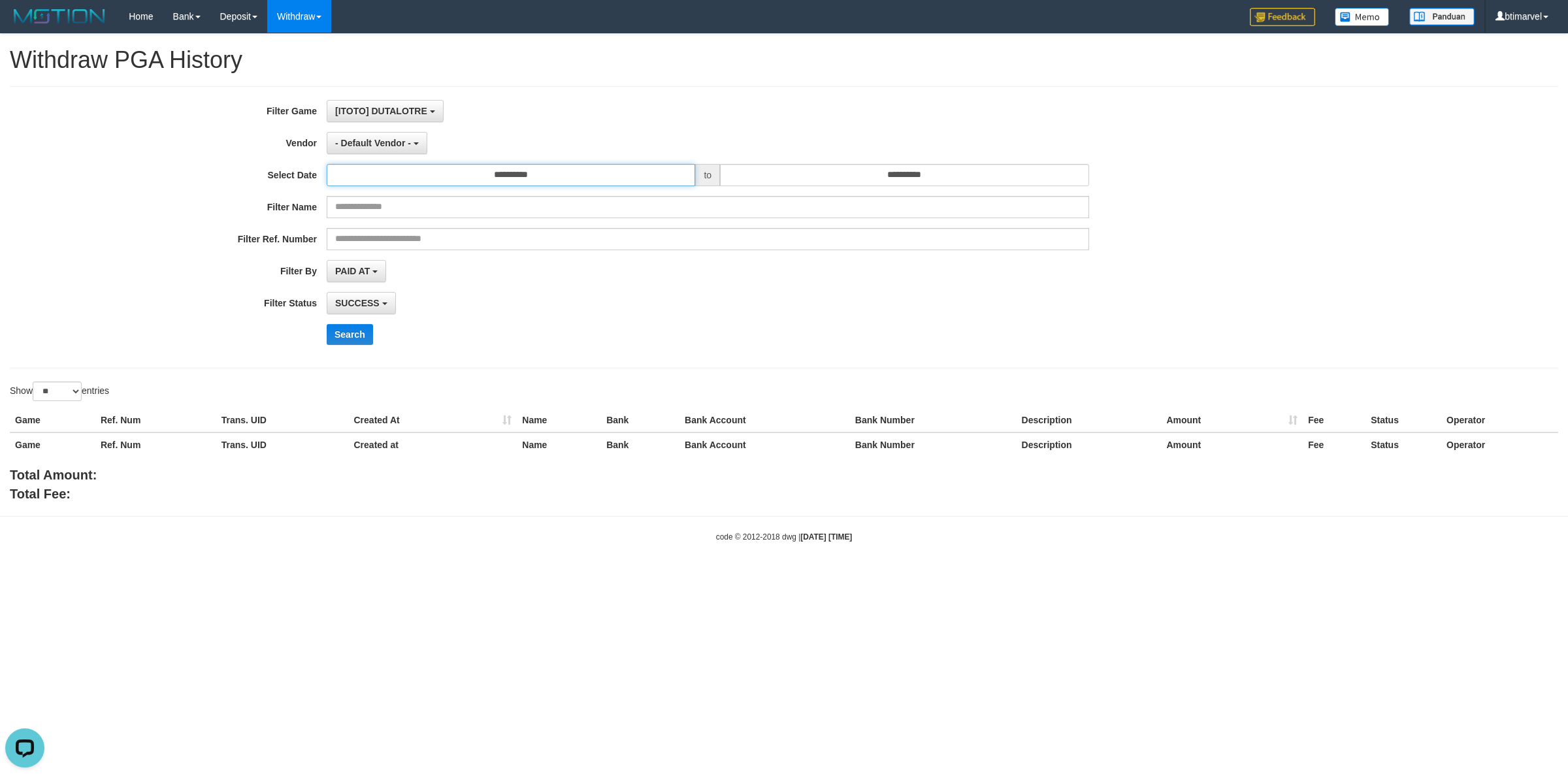 click on "**********" at bounding box center (511, 175) 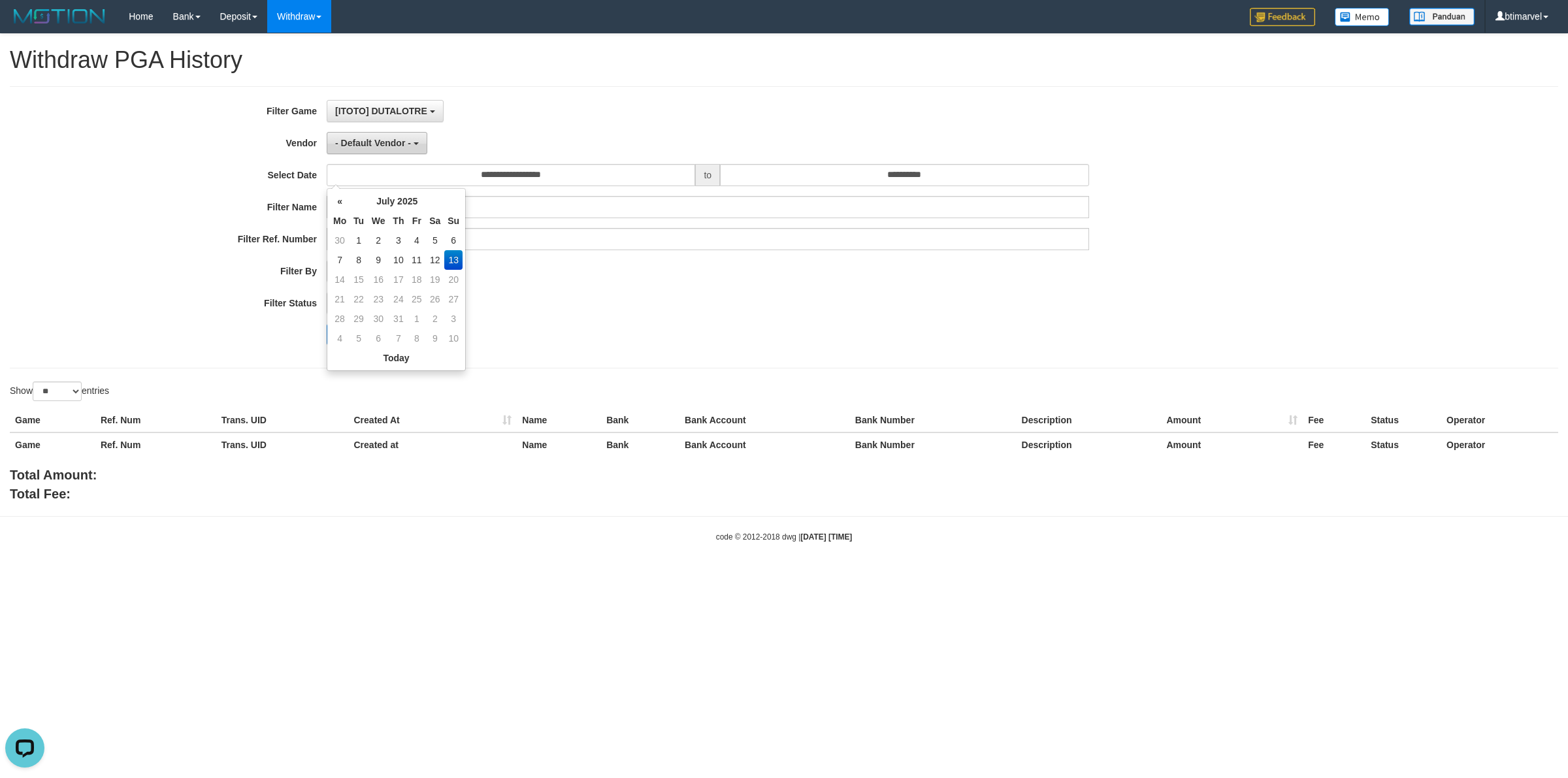type on "**********" 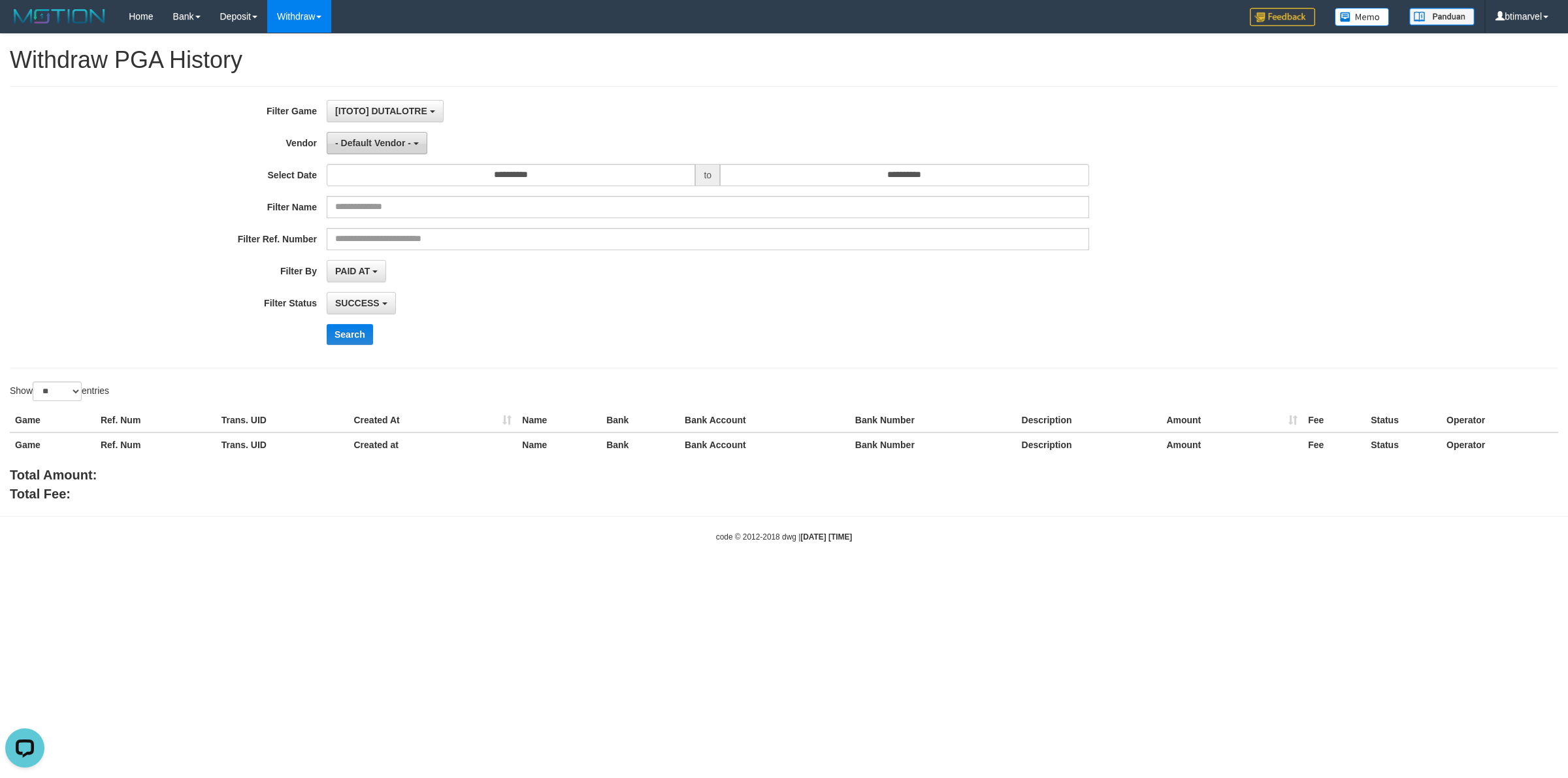 click on "- Default Vendor -" at bounding box center [373, 143] 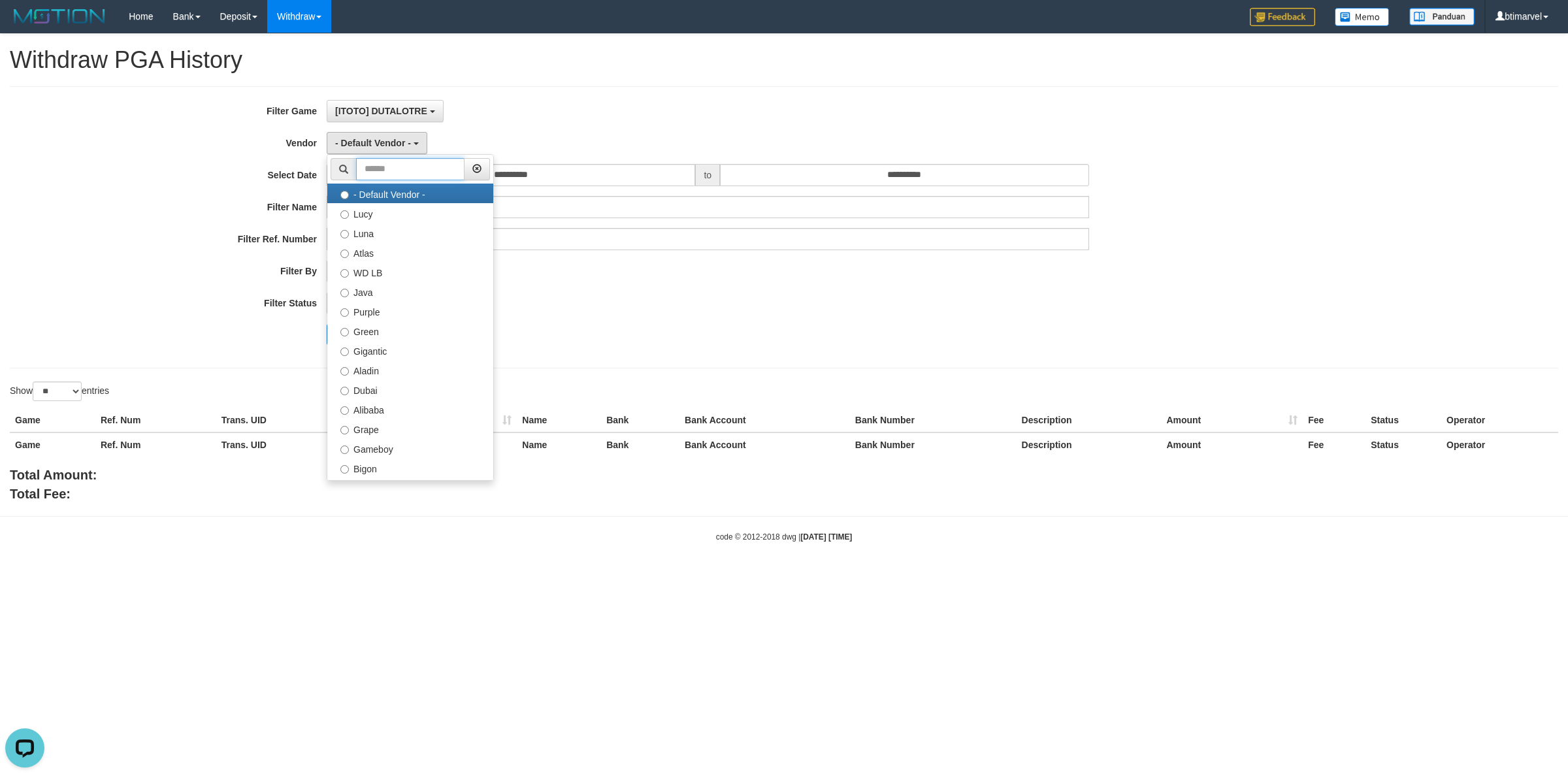 click at bounding box center (410, 169) 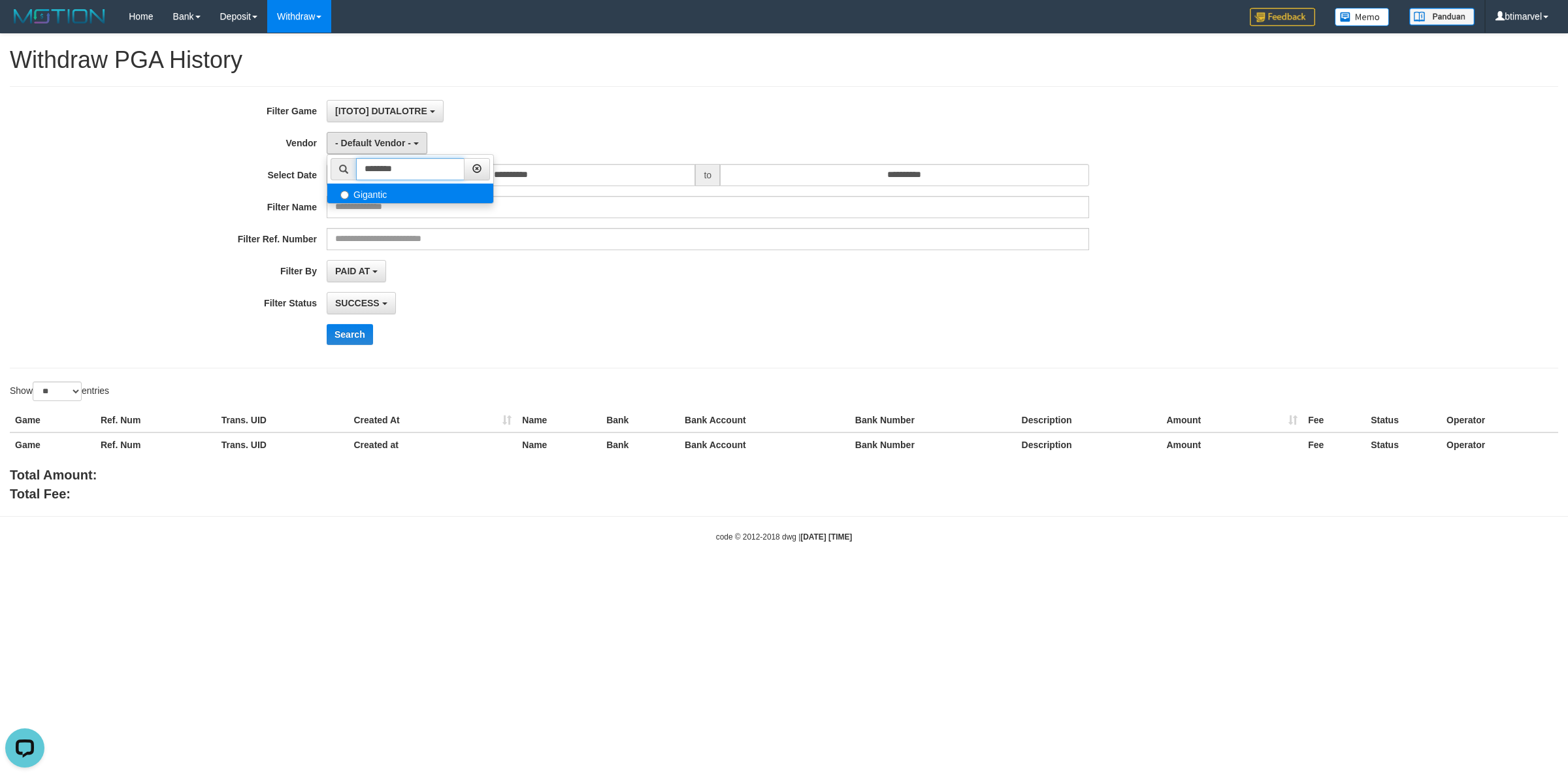 type on "********" 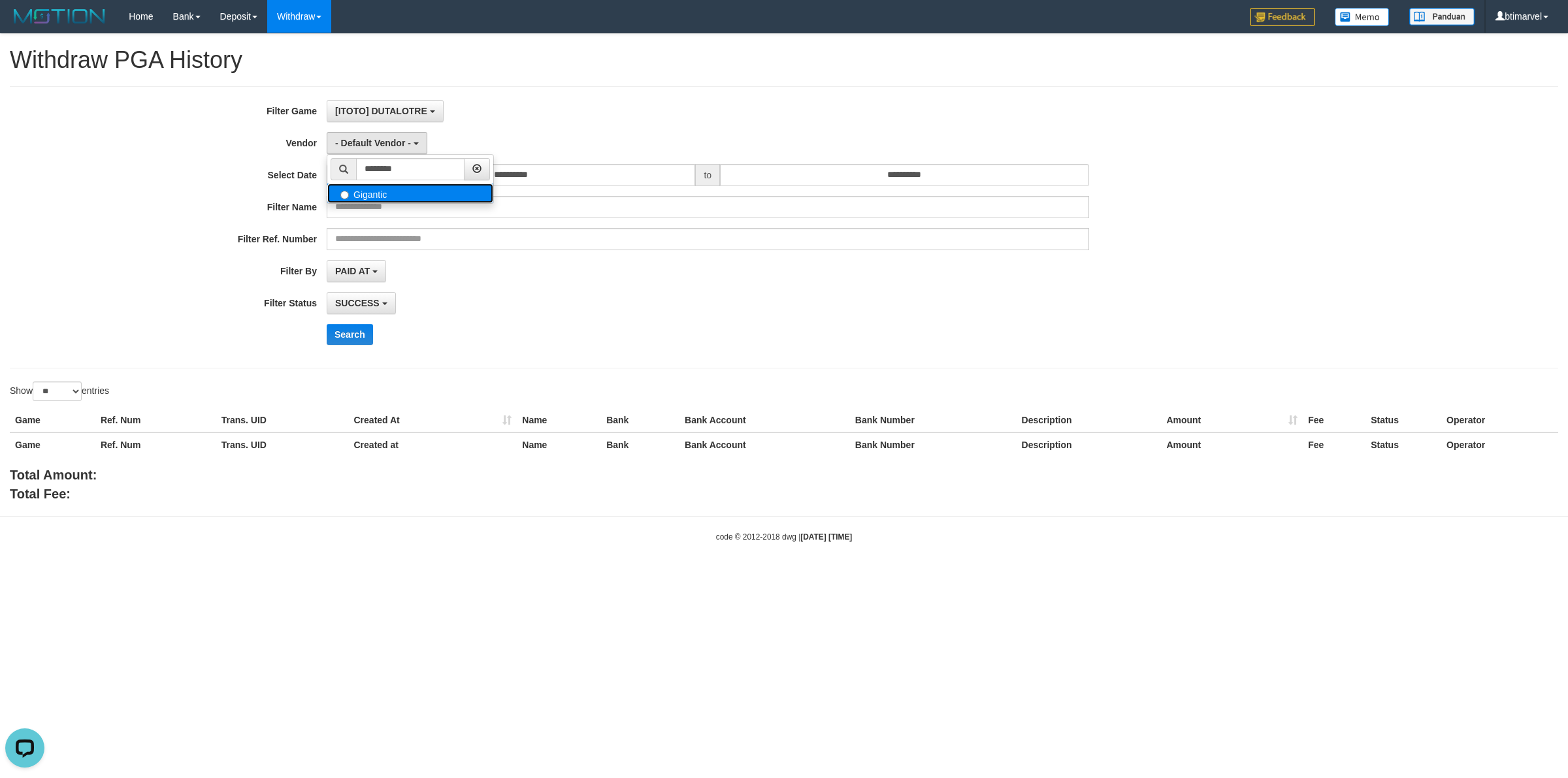 click on "Gigantic" at bounding box center [410, 193] 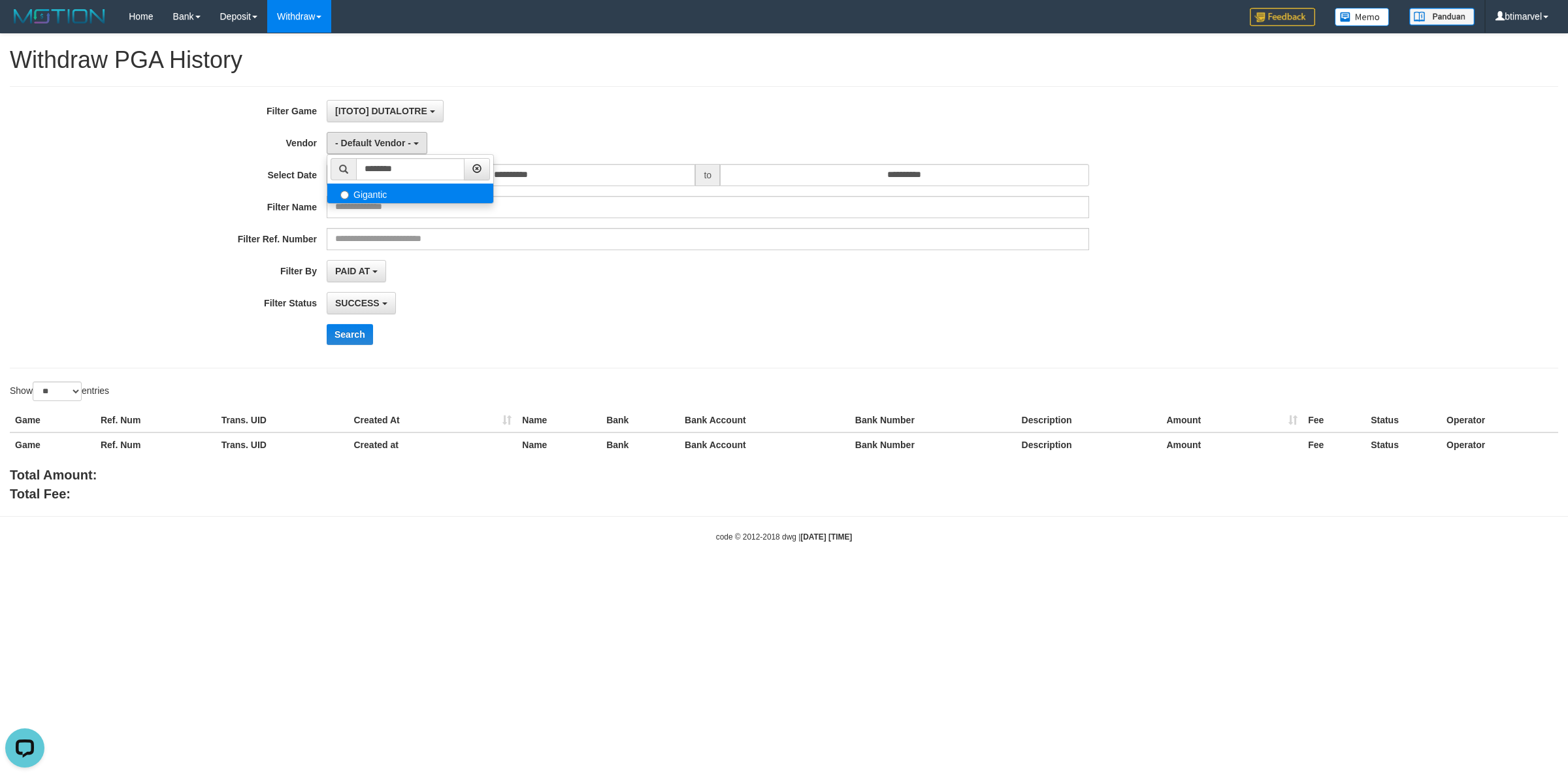 select on "**********" 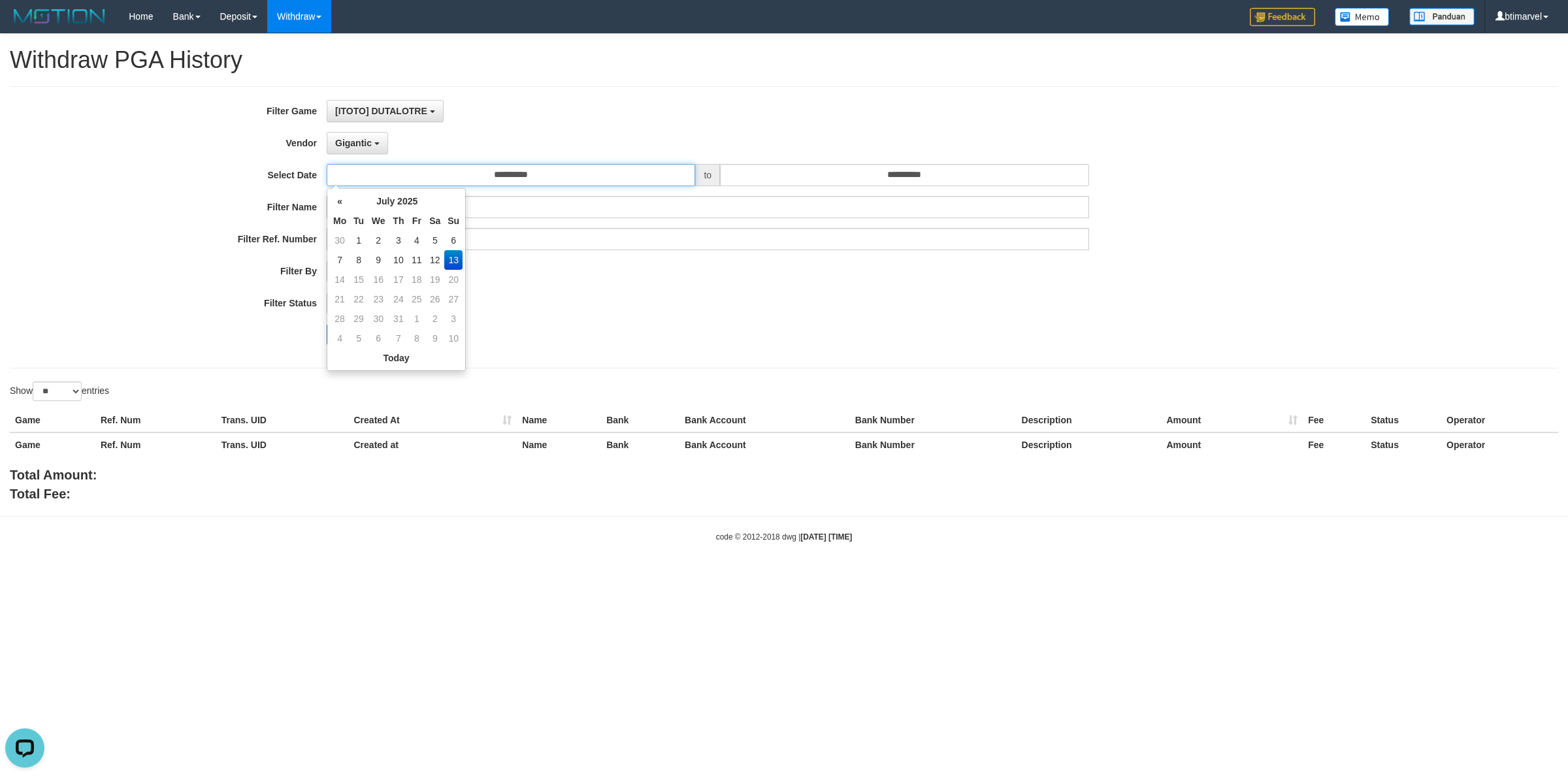click on "**********" at bounding box center (511, 175) 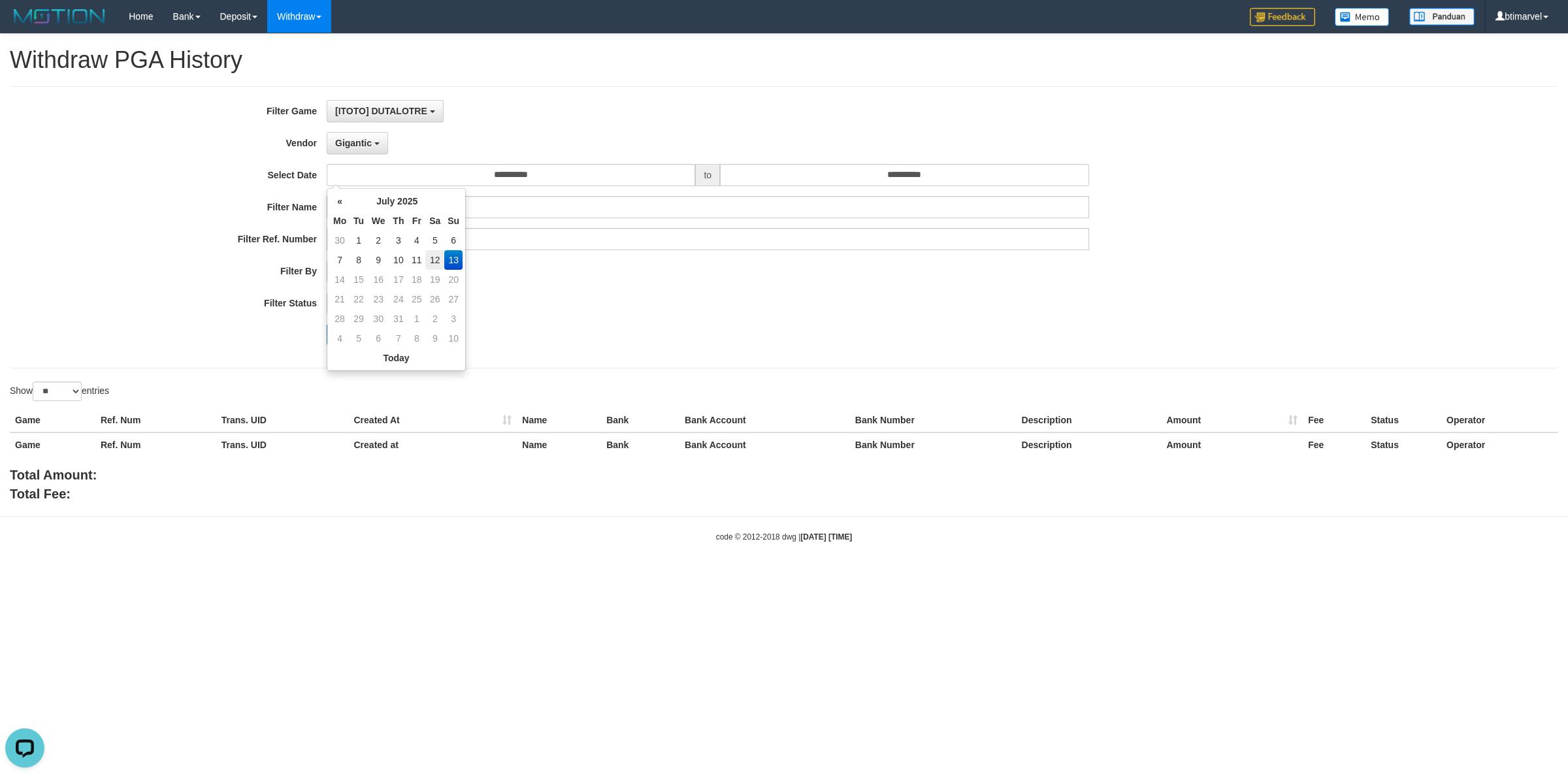 click on "12" at bounding box center [434, 260] 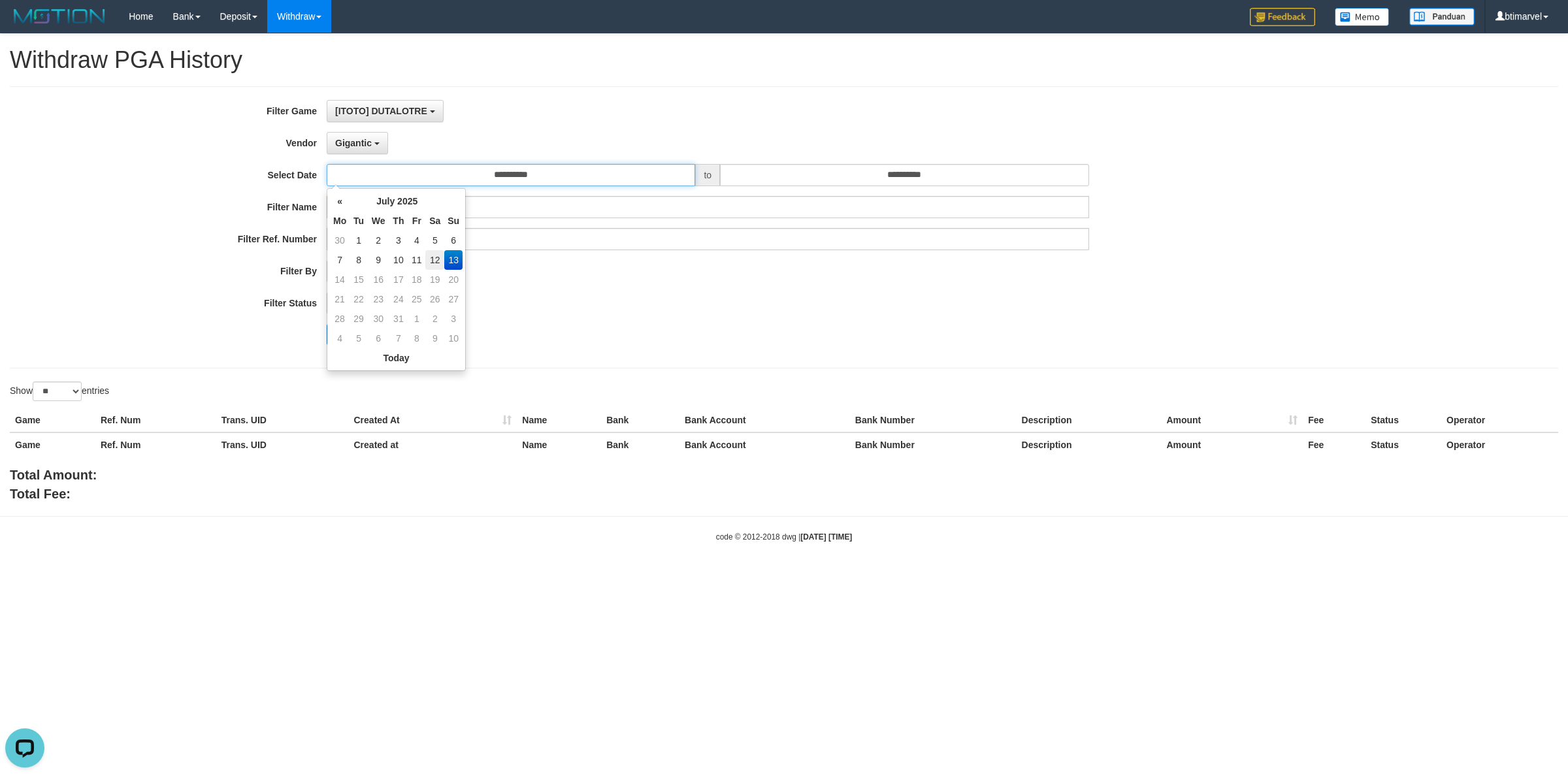type on "**********" 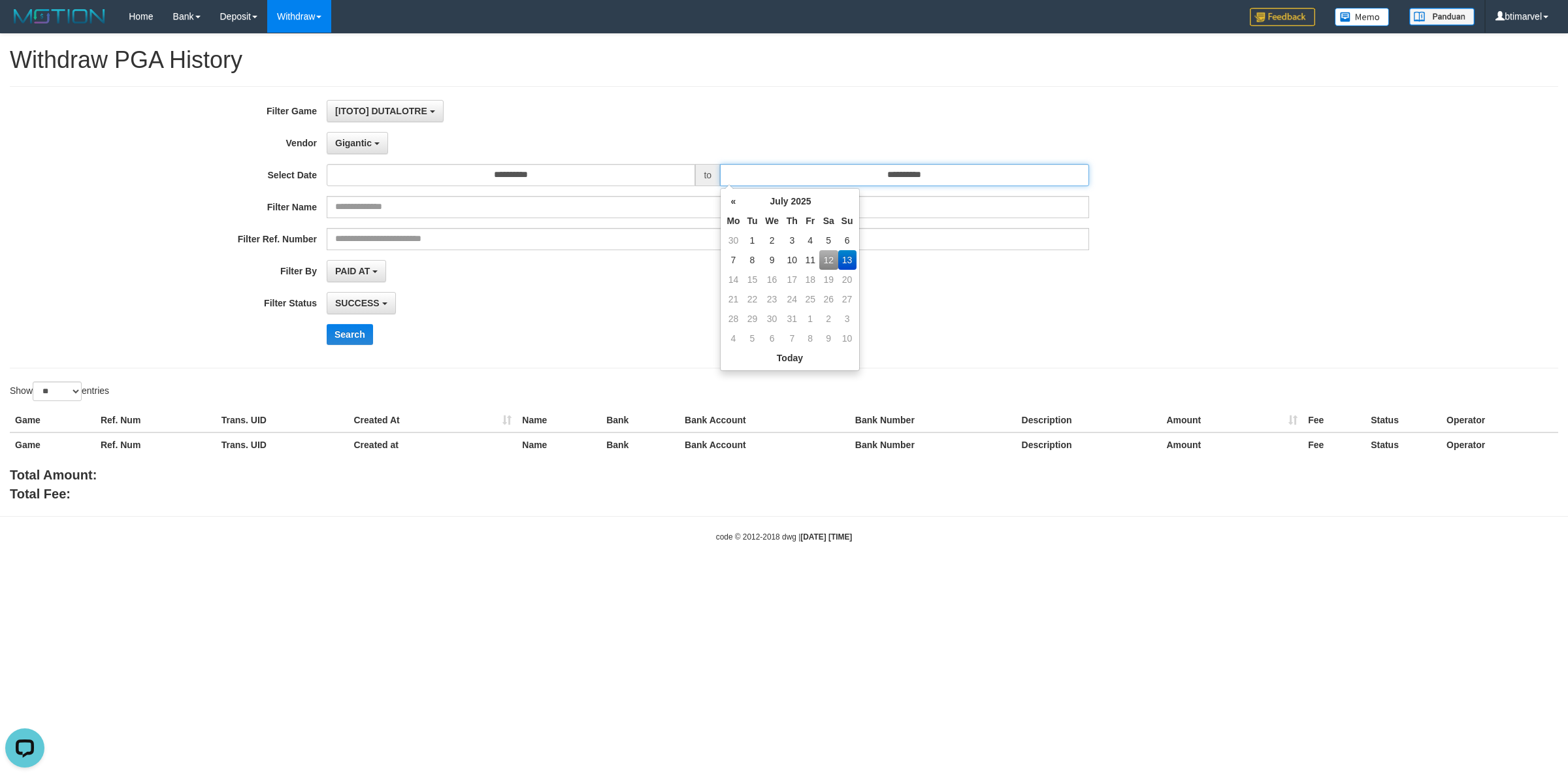 click on "**********" at bounding box center [904, 175] 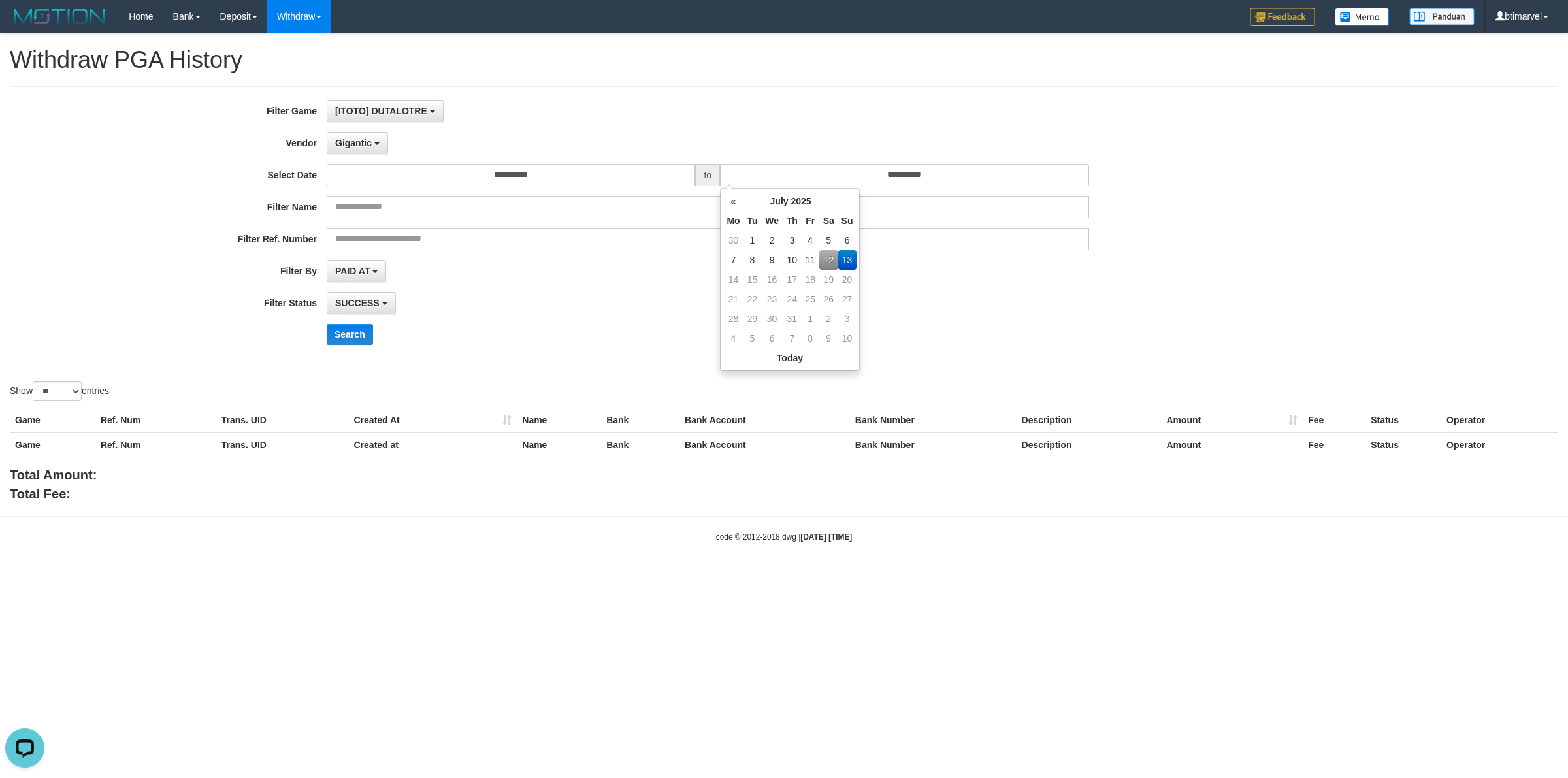 click on "12" at bounding box center (828, 260) 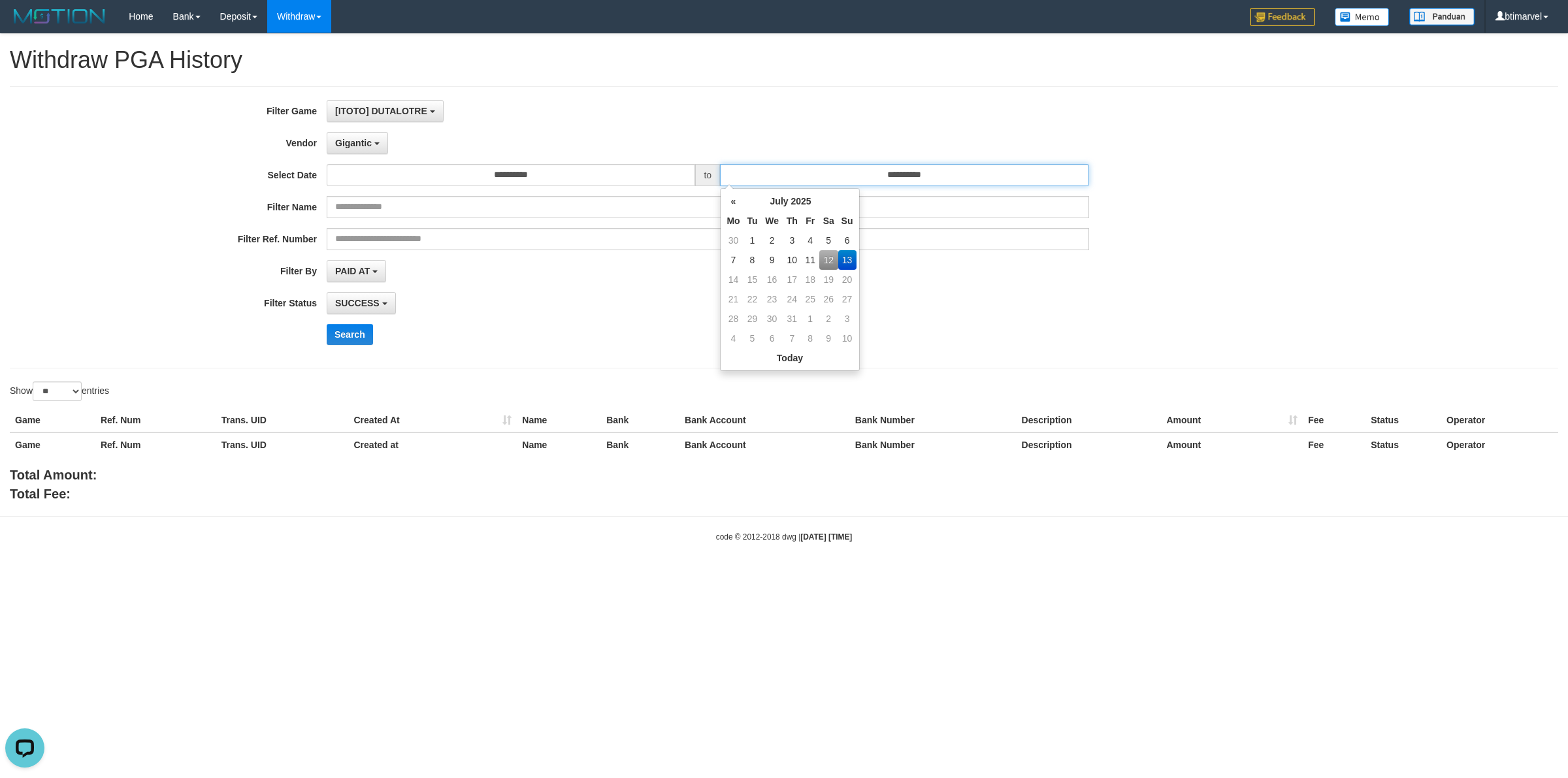 type on "**********" 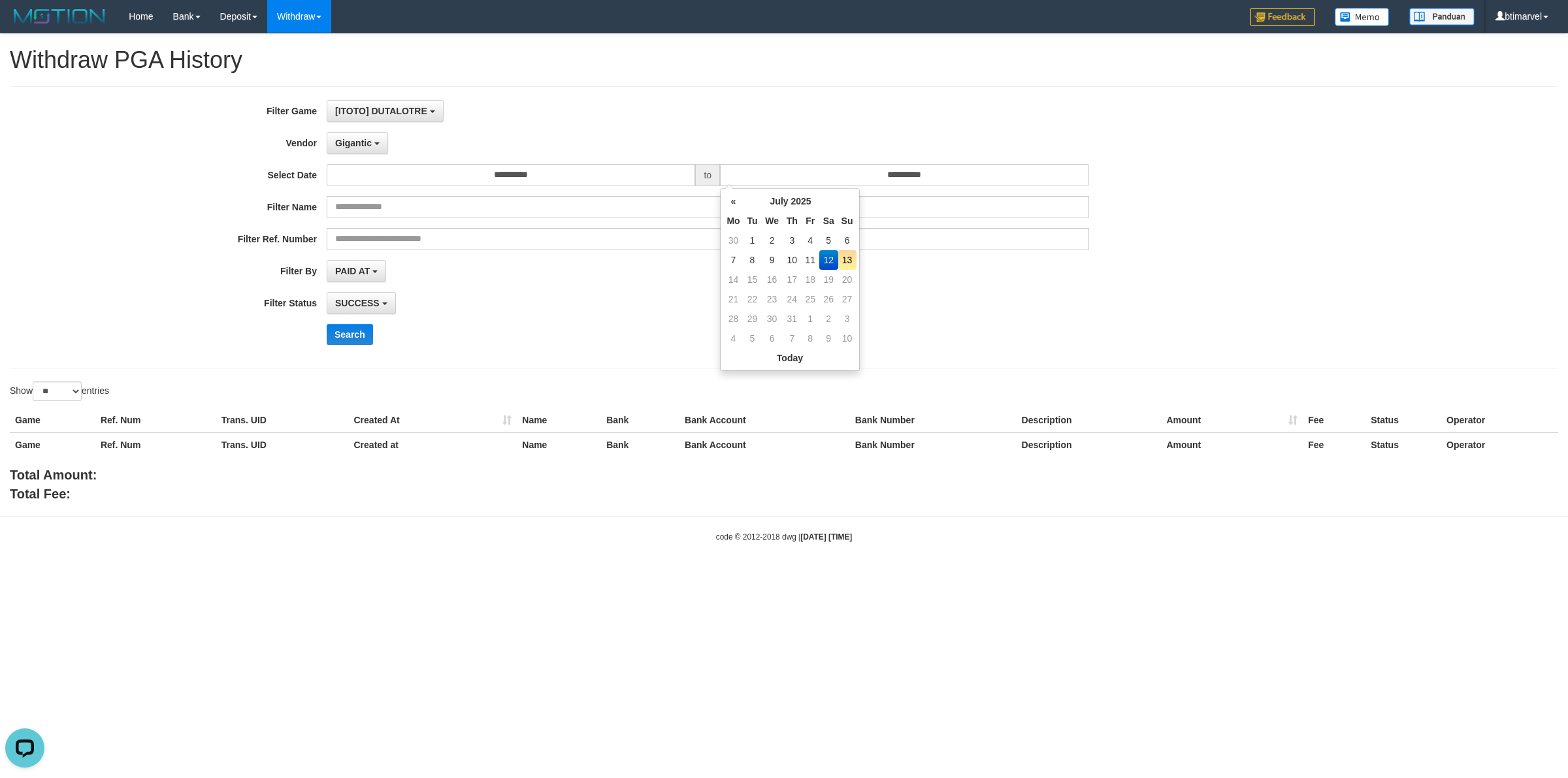 drag, startPoint x: 555, startPoint y: 322, endPoint x: 551, endPoint y: 314, distance: 8.944272 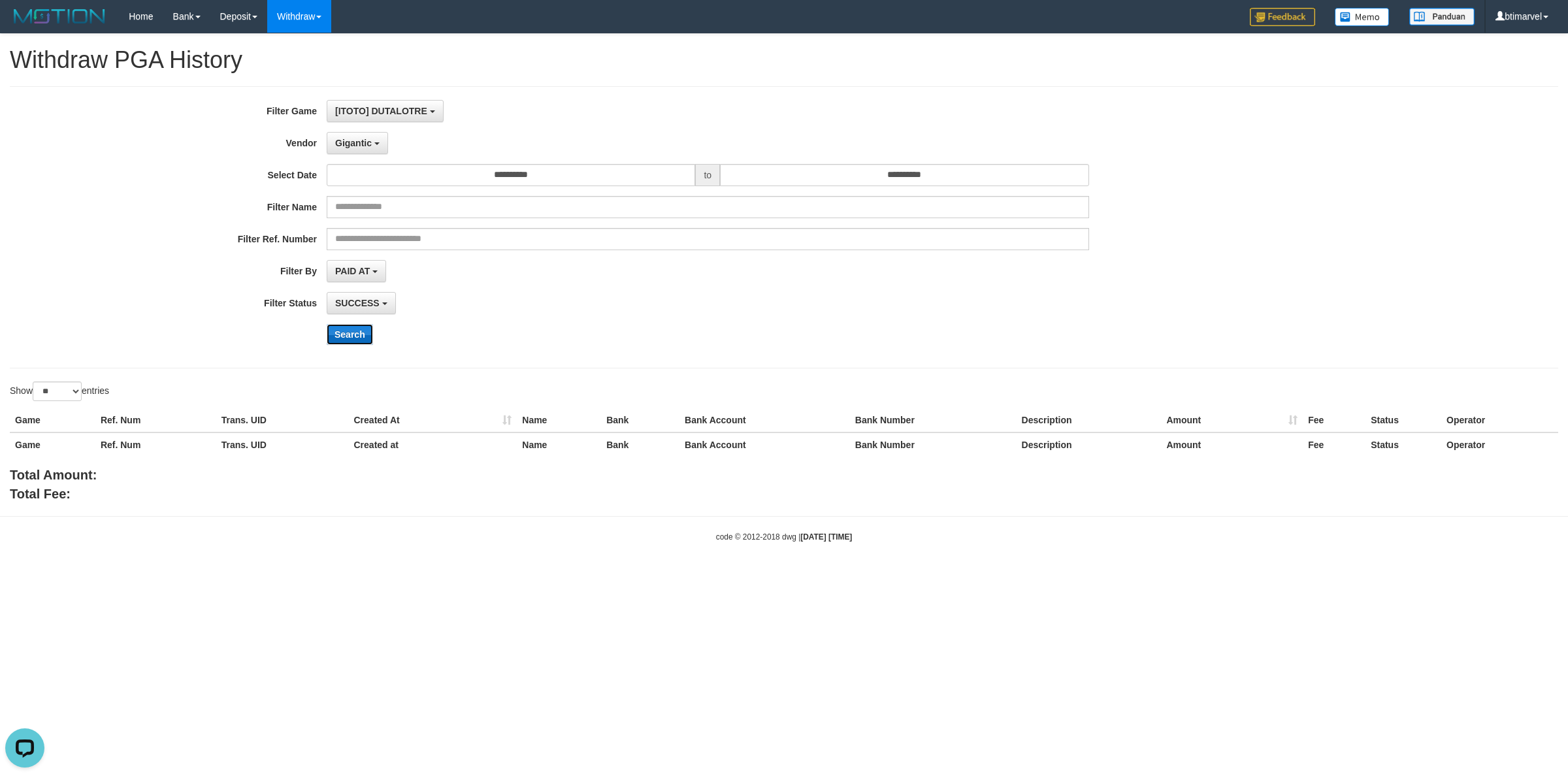 click on "Search" at bounding box center [350, 334] 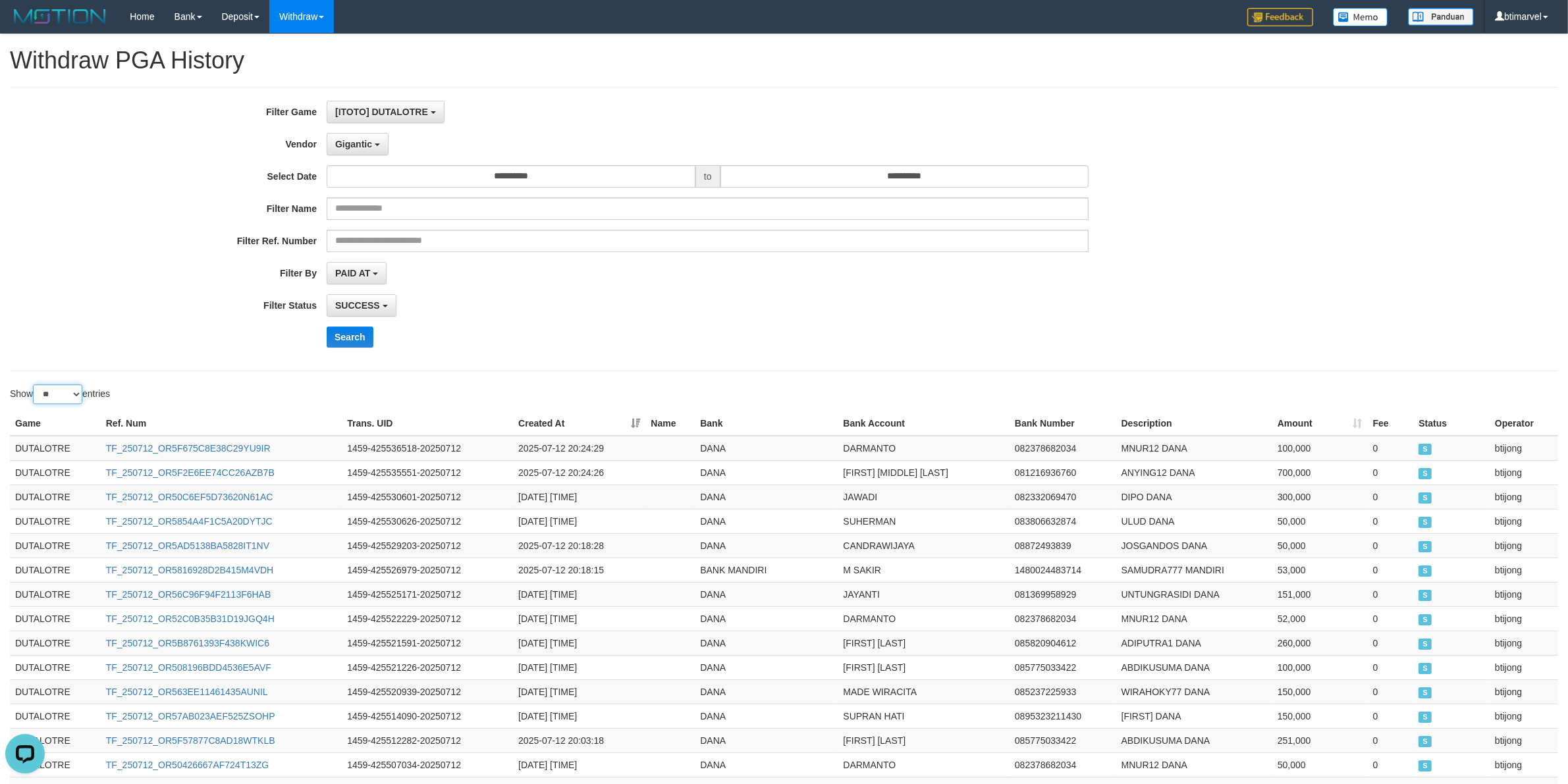 click on "** ** ** ***" at bounding box center [57, 394] 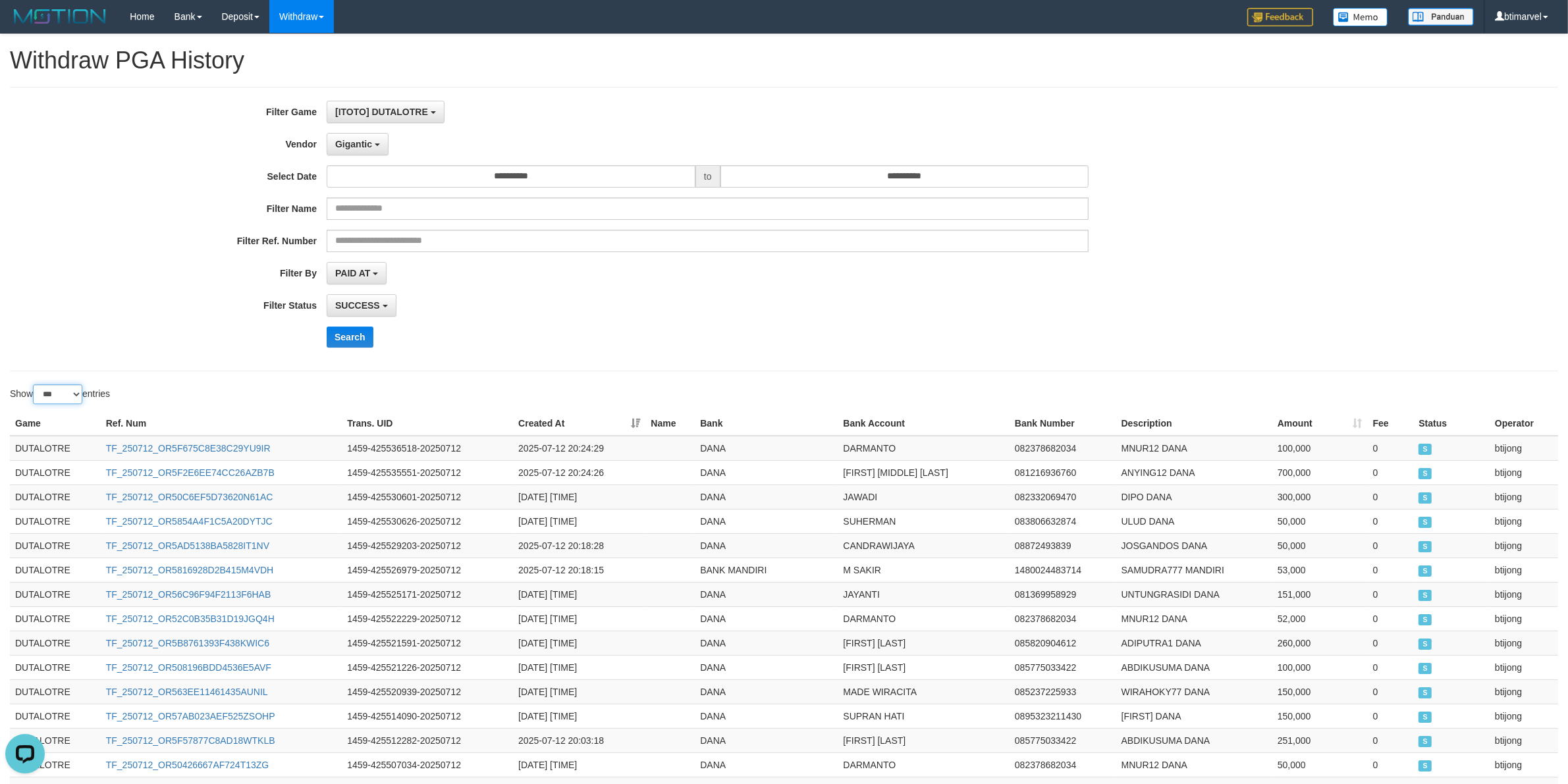click on "** ** ** ***" at bounding box center (57, 394) 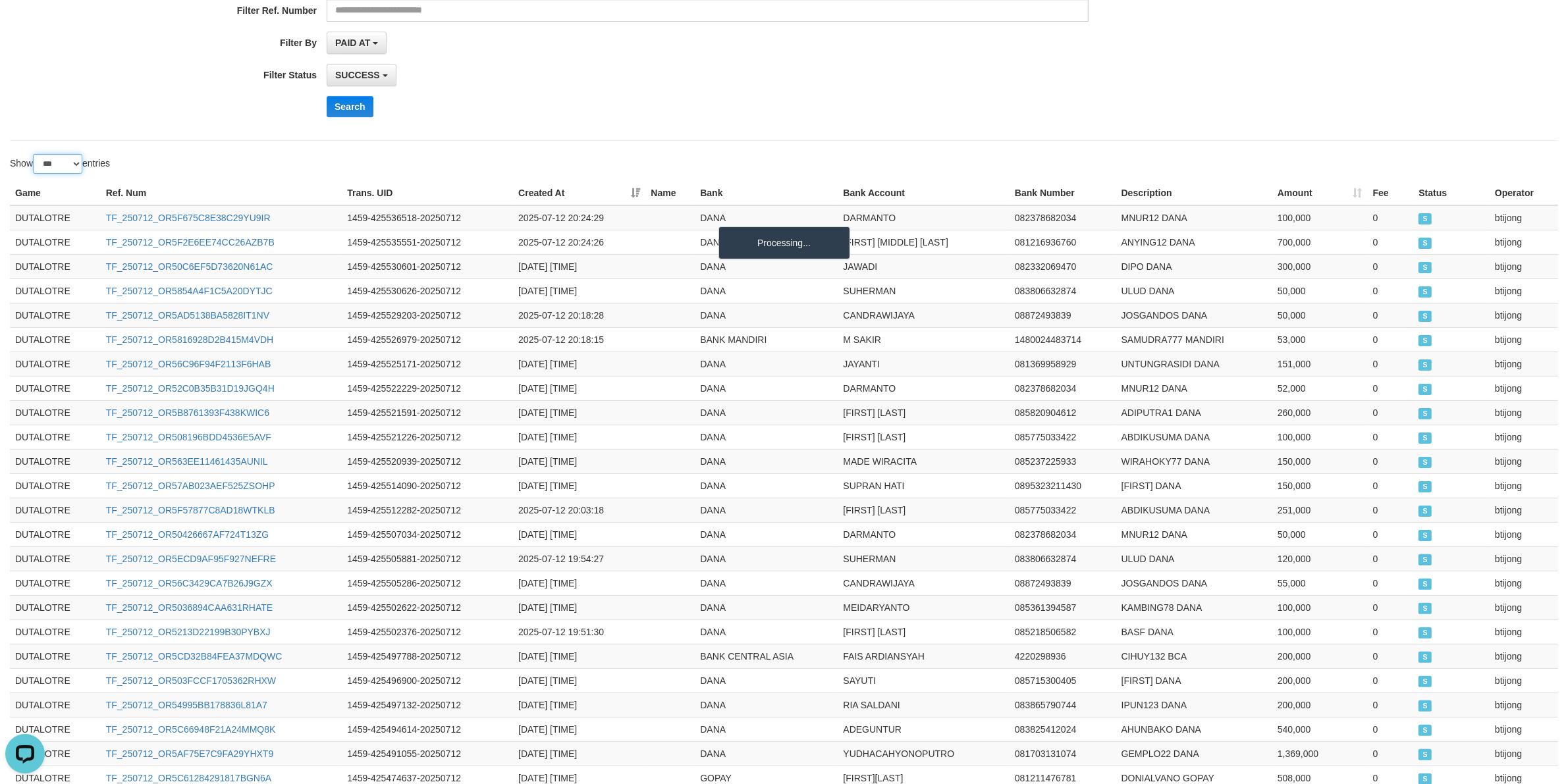 scroll, scrollTop: 274, scrollLeft: 0, axis: vertical 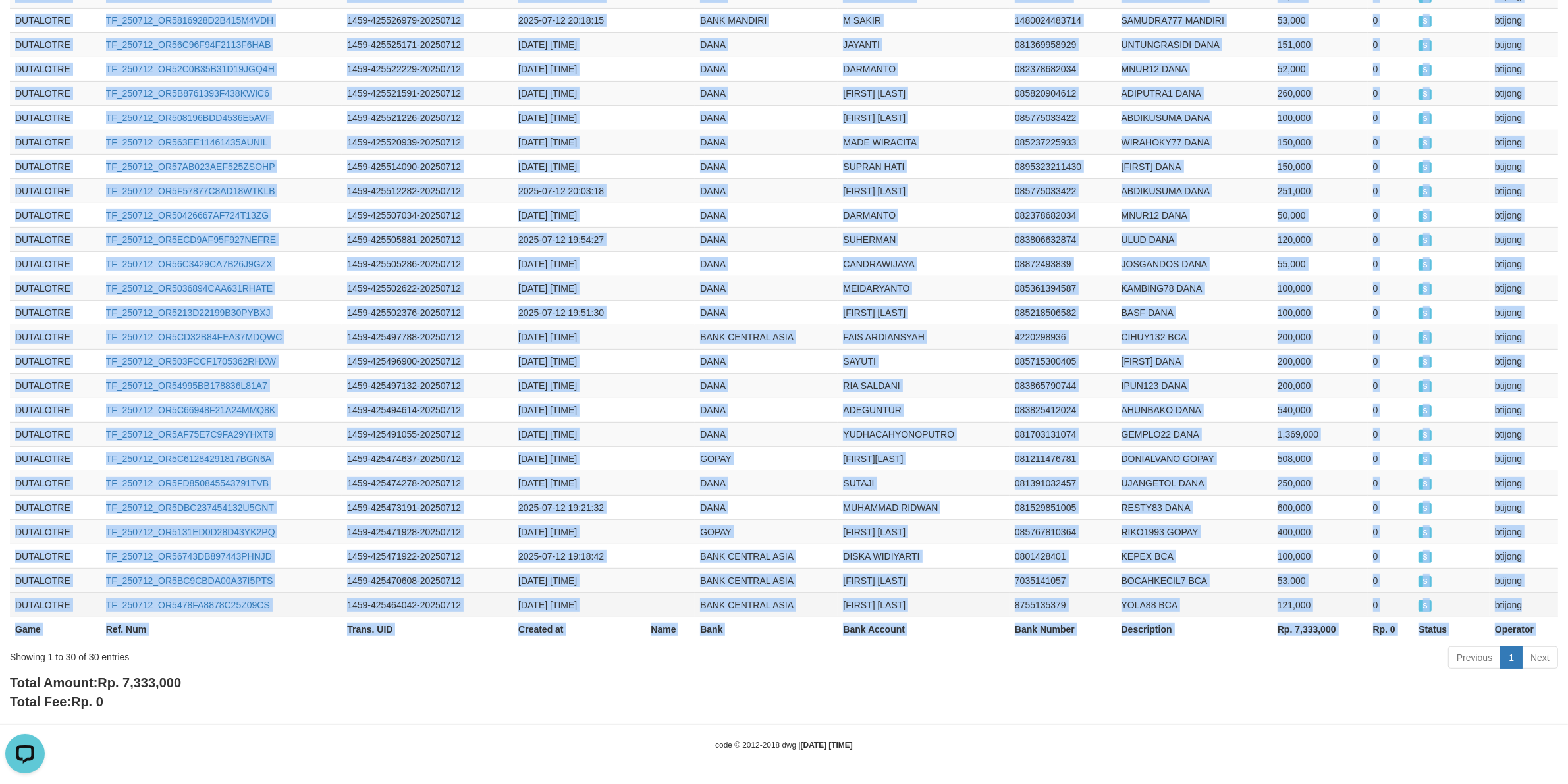 drag, startPoint x: 12, startPoint y: 169, endPoint x: 1533, endPoint y: 604, distance: 1581.9817 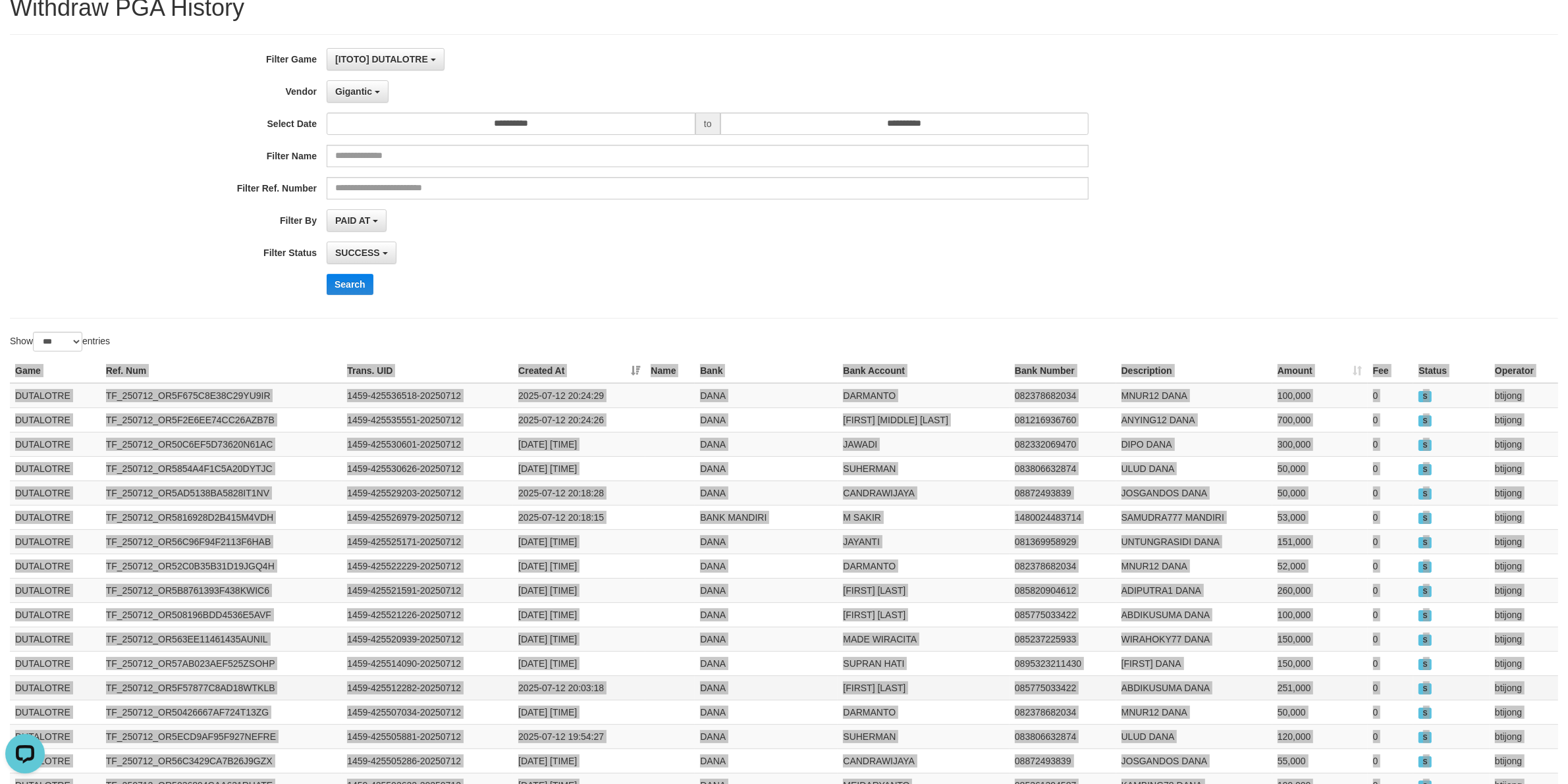 scroll, scrollTop: 0, scrollLeft: 0, axis: both 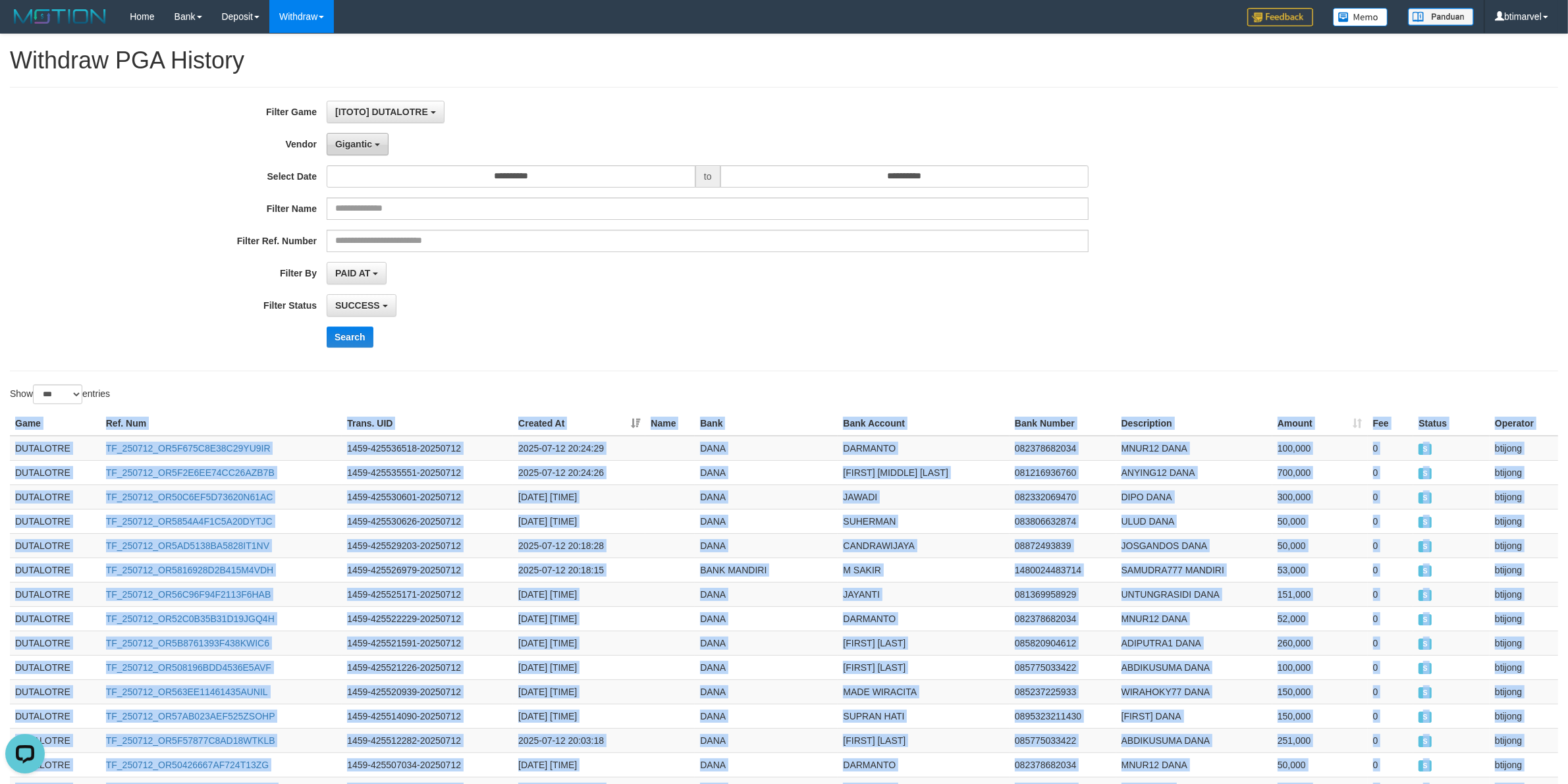 click on "Gigantic" at bounding box center [358, 144] 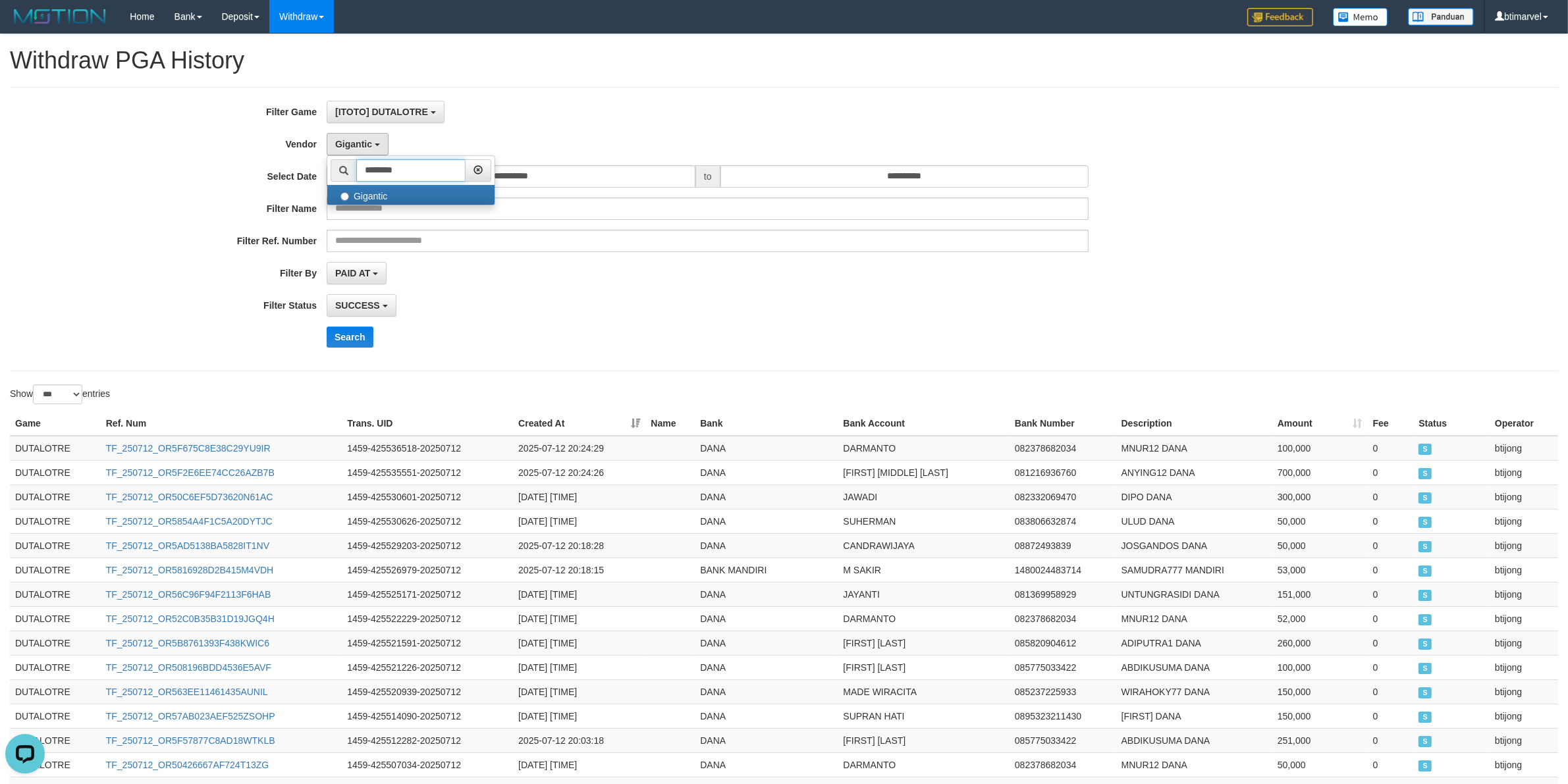 click on "********" at bounding box center [411, 170] 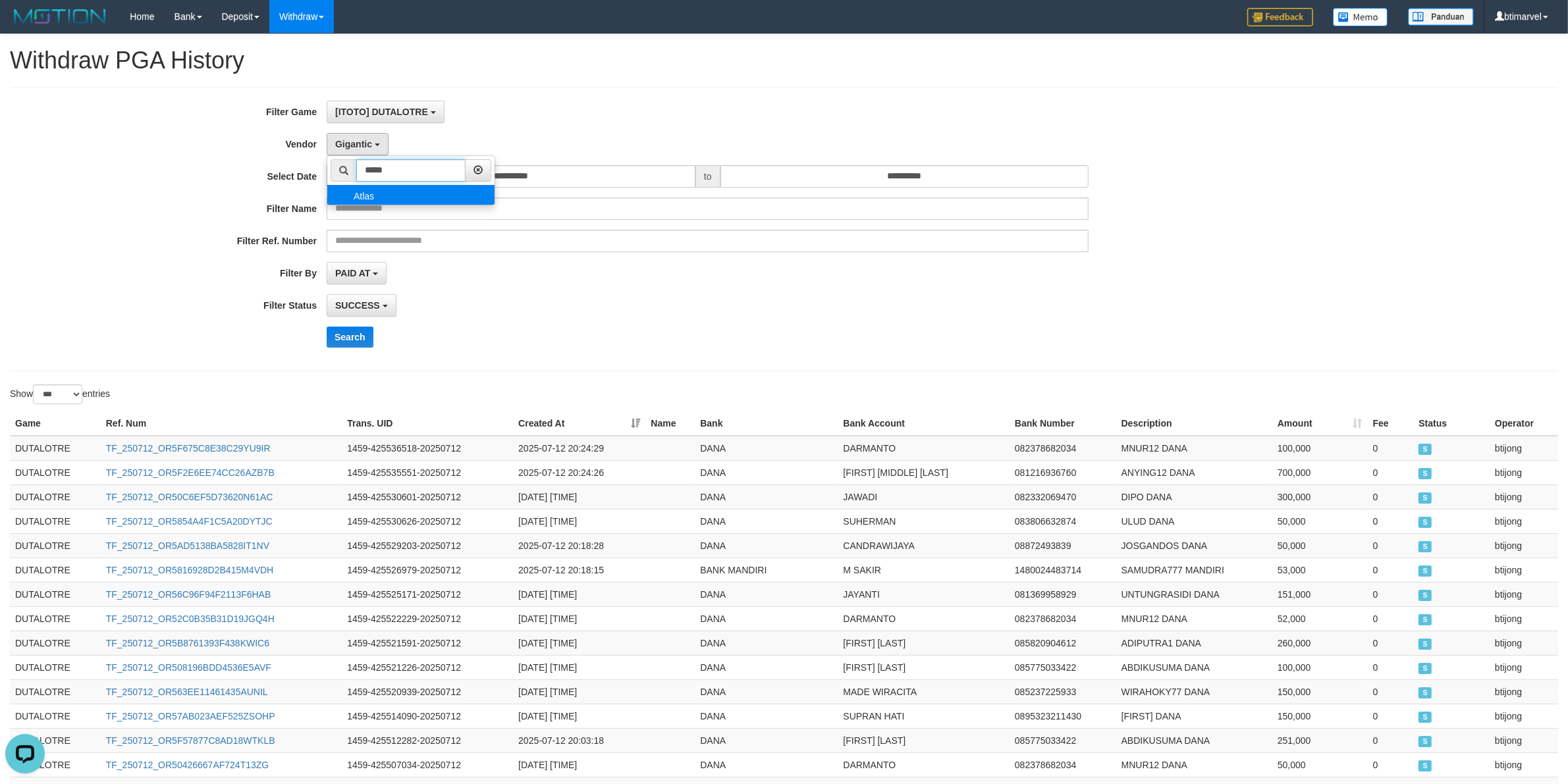 type on "*****" 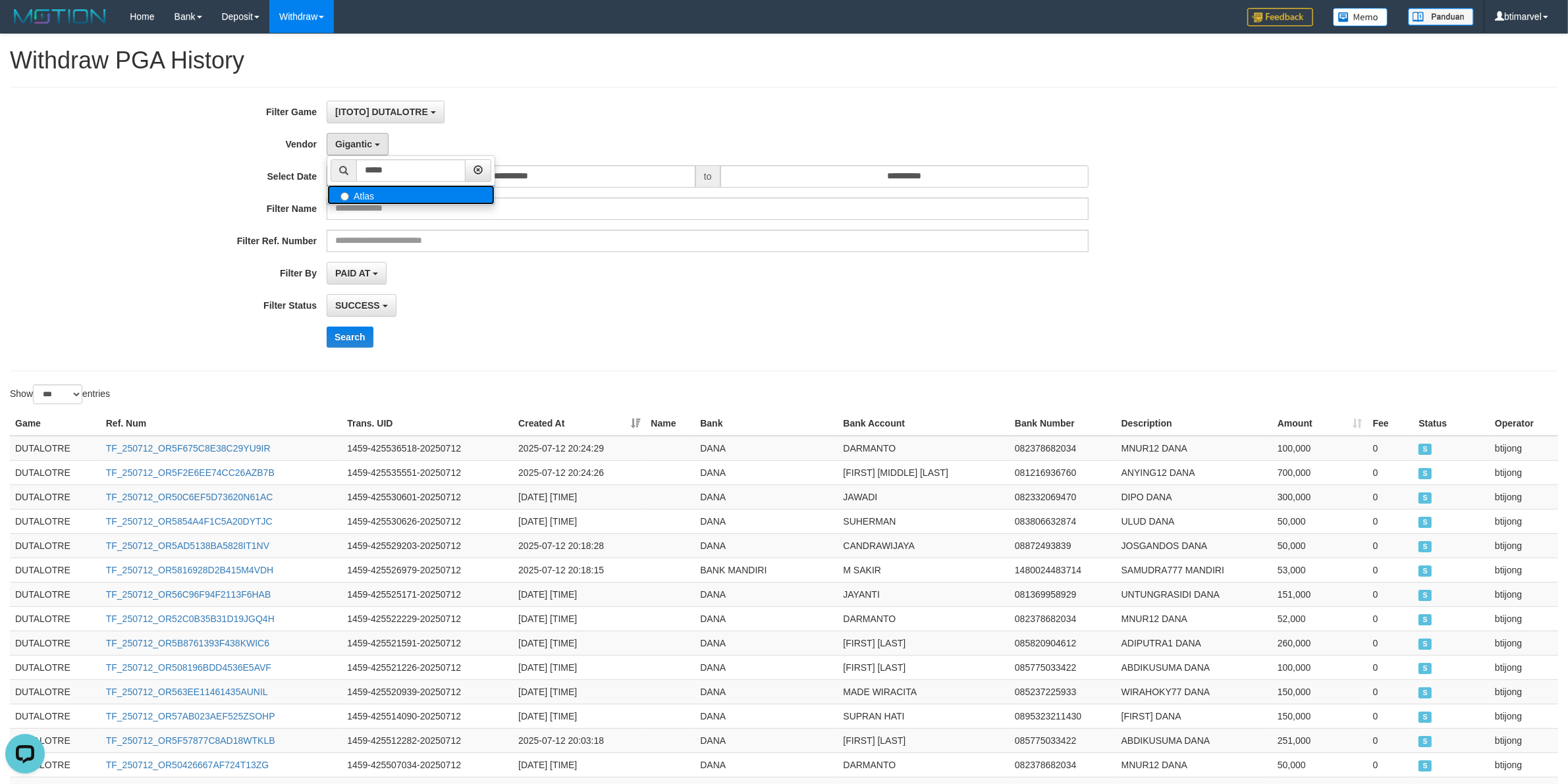 click on "Atlas" at bounding box center (411, 195) 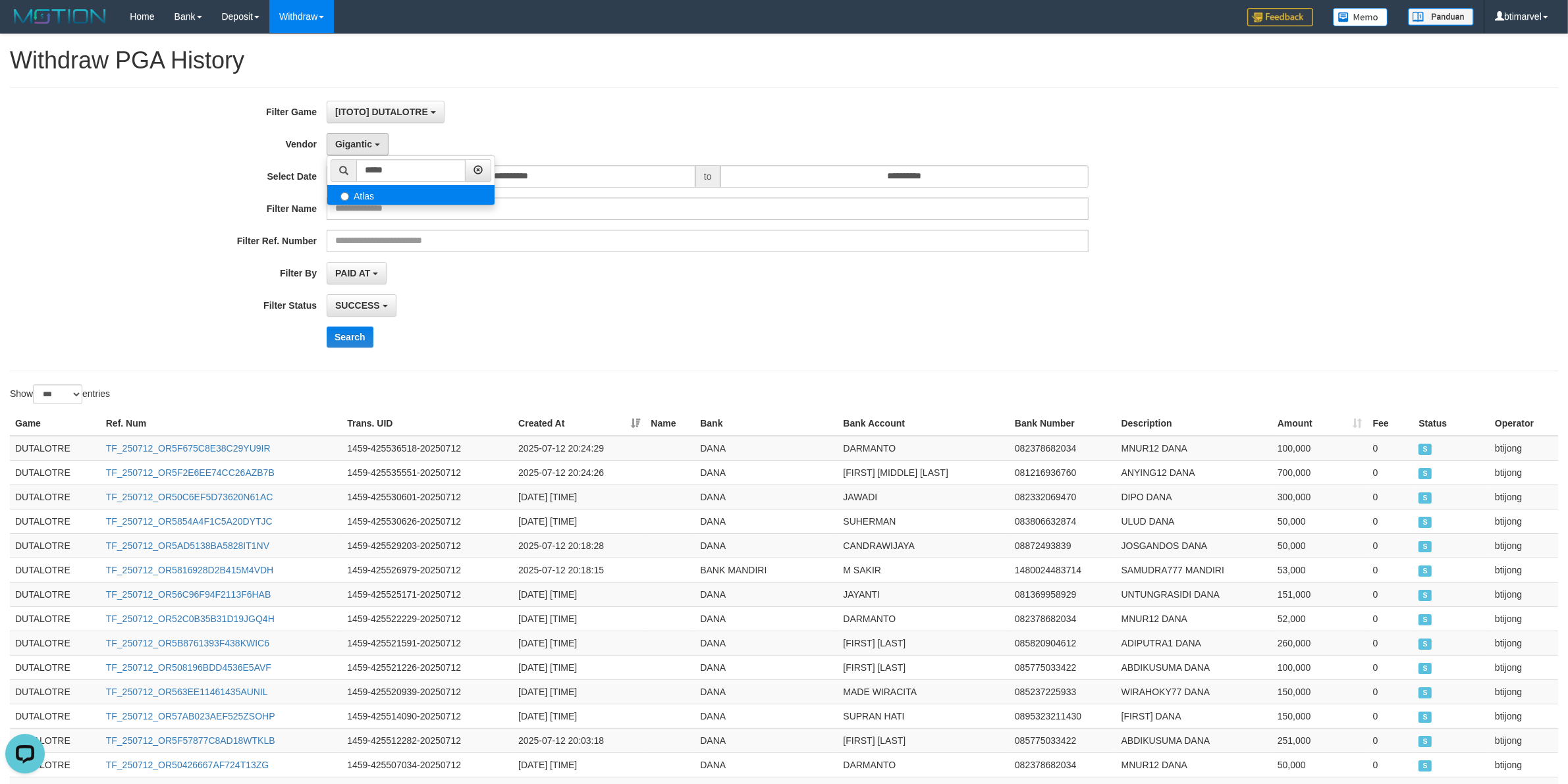 select on "**********" 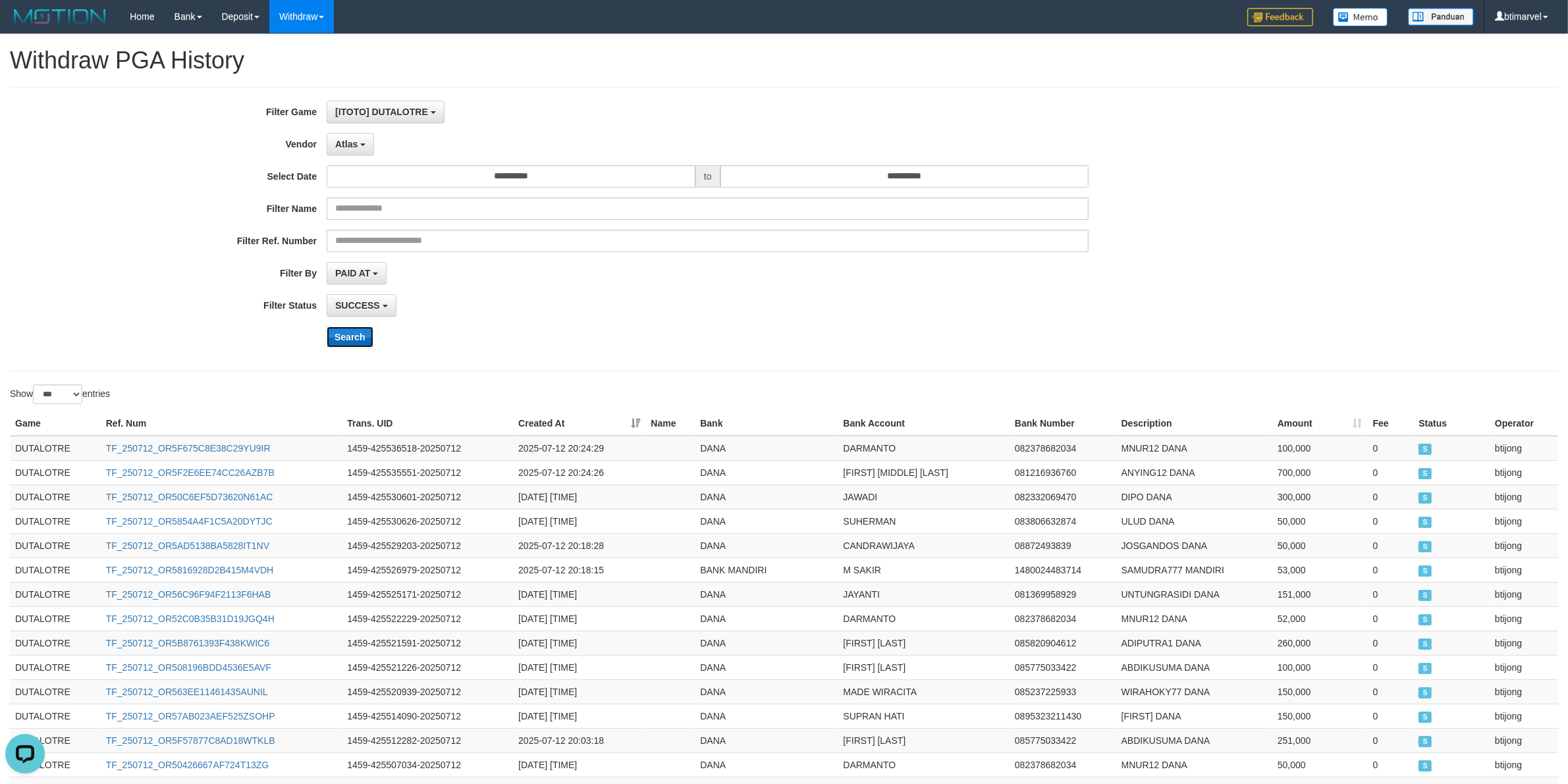 click on "Search" at bounding box center [350, 337] 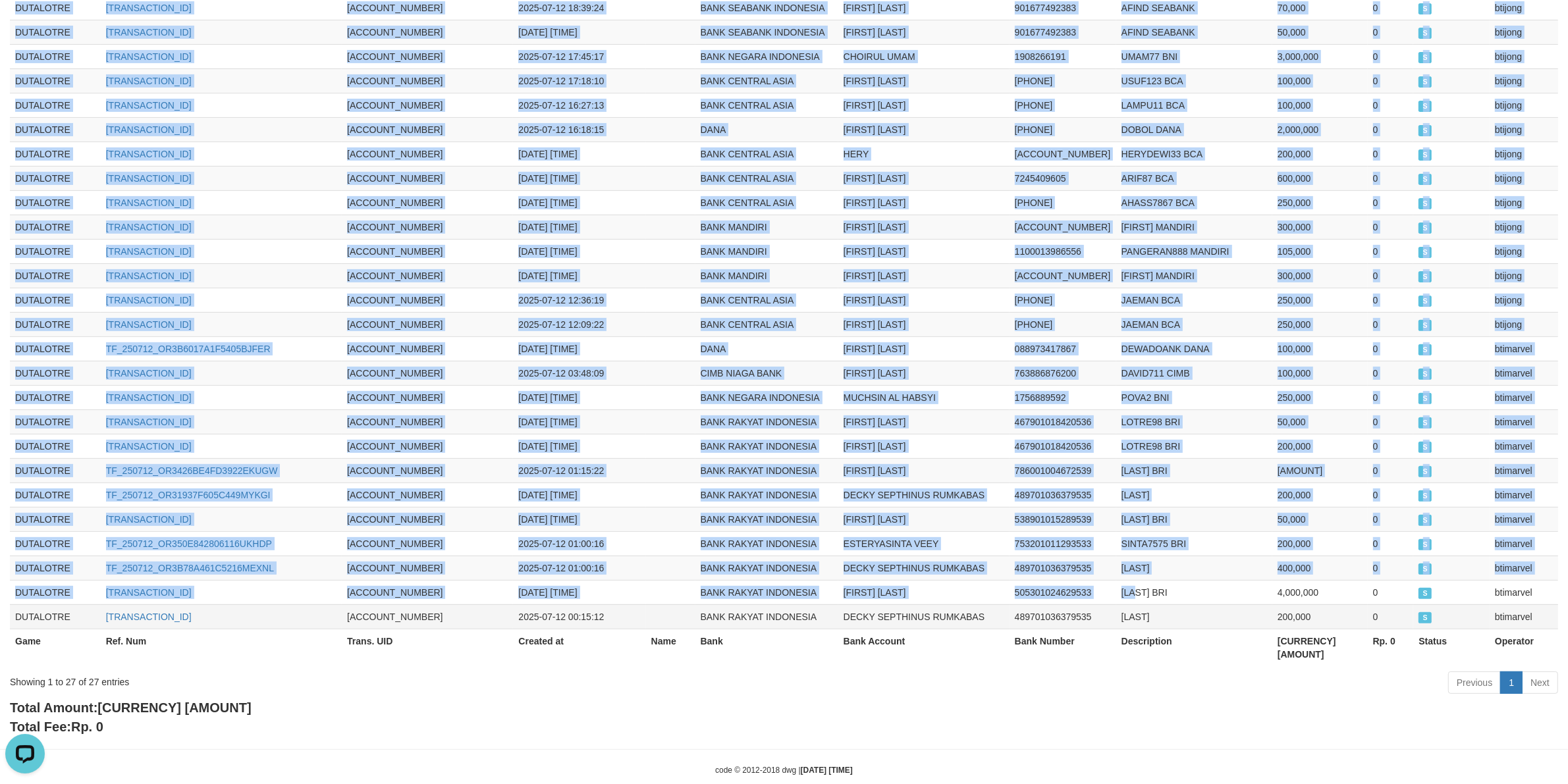 scroll, scrollTop: 482, scrollLeft: 0, axis: vertical 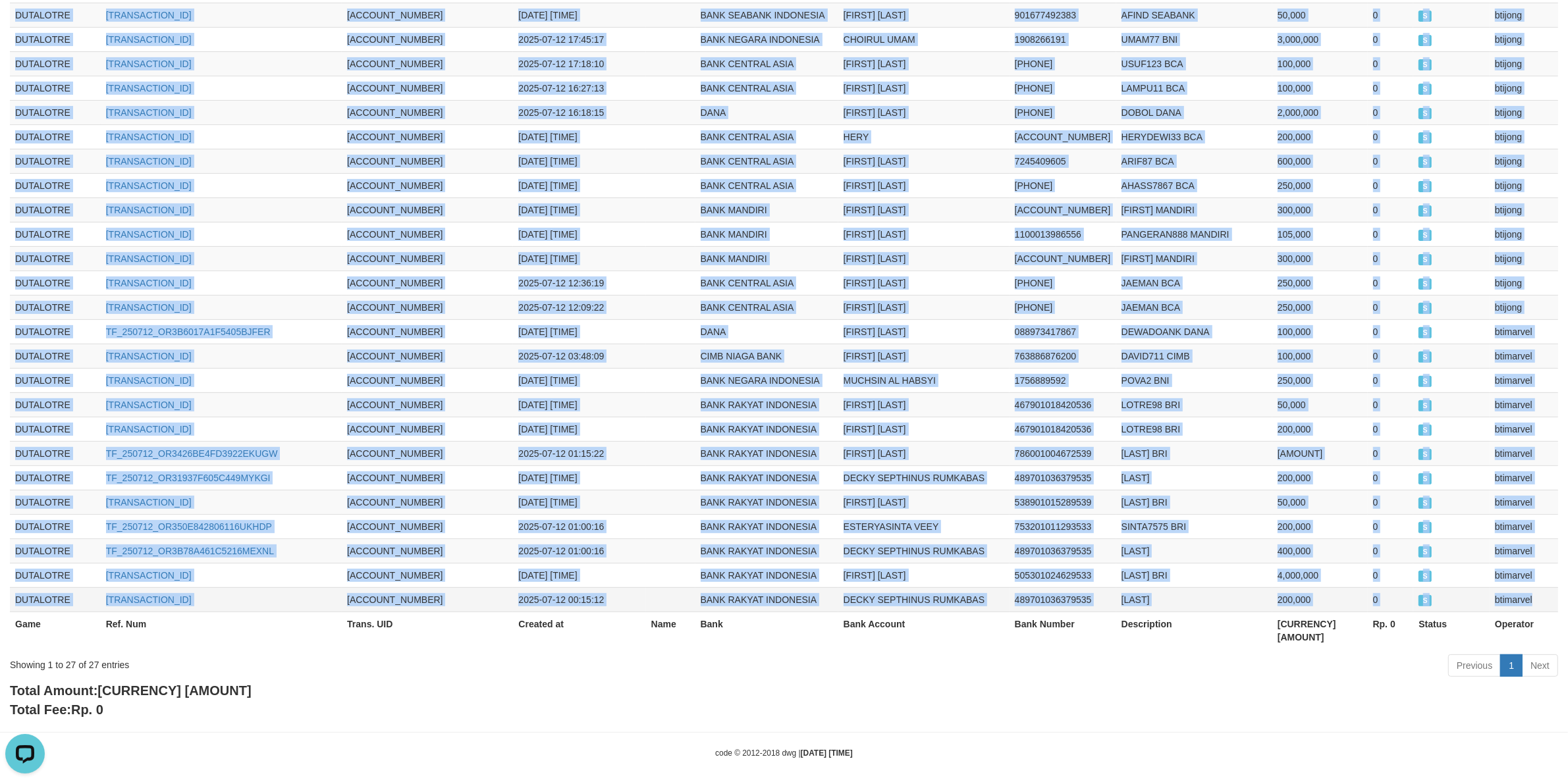 copy on "DUTALOTRE [TRANSACTION_ID] [ACCOUNT_NUMBER] [DATE] [TIME] BANK MANDIRI [FIRST] [LAST] [ACCOUNT_NUMBER] SESEPUH99 MANDIRI [AMOUNT] 0 S   btijong DUTALOTRE [TRANSACTION_ID] [ACCOUNT_NUMBER] [DATE] [TIME] BANK SEABANK INDONESIA [FIRST] [LAST] [ACCOUNT_NUMBER] AFIND SEABANK [AMOUNT] 0 S   btijong DUTALOTRE [TRANSACTION_ID] [ACCOUNT_NUMBER] [DATE] [TIME] BANK SEABANK INDONESIA [FIRST] [LAST] [ACCOUNT_NUMBER] AFIND SEABANK [AMOUNT] 0 S   btijong DUTALOTRE [TRANSACTION_ID] [ACCOUNT_NUMBER] [DATE] [TIME] BANK NEGARA INDONESIA [FIRST] [LAST] [ACCOUNT_NUMBER] UMAM77 BNI [AMOUNT] 0 S   btijong DUTALOTRE [TRANSACTION_ID] [ACCOUNT_NUMBER] [DATE] [TIME] BANK CENTRAL ASIA [FIRST] [LAST] [ACCOUNT_NUMBER] USUF123 BCA [AMOUNT] 0 S   btijong DUTALOTRE [TRANSACTION_ID] [ACCOUNT_NUMBER] [DATE] [TIME] BANK CENTRAL ASIA [FIRST] [LAST] [ACCOUNT_NUMBER] LAMPU11 BCA [AMOUNT] 0 S   btijong DUTALOTRE TF_250712_OR3..." 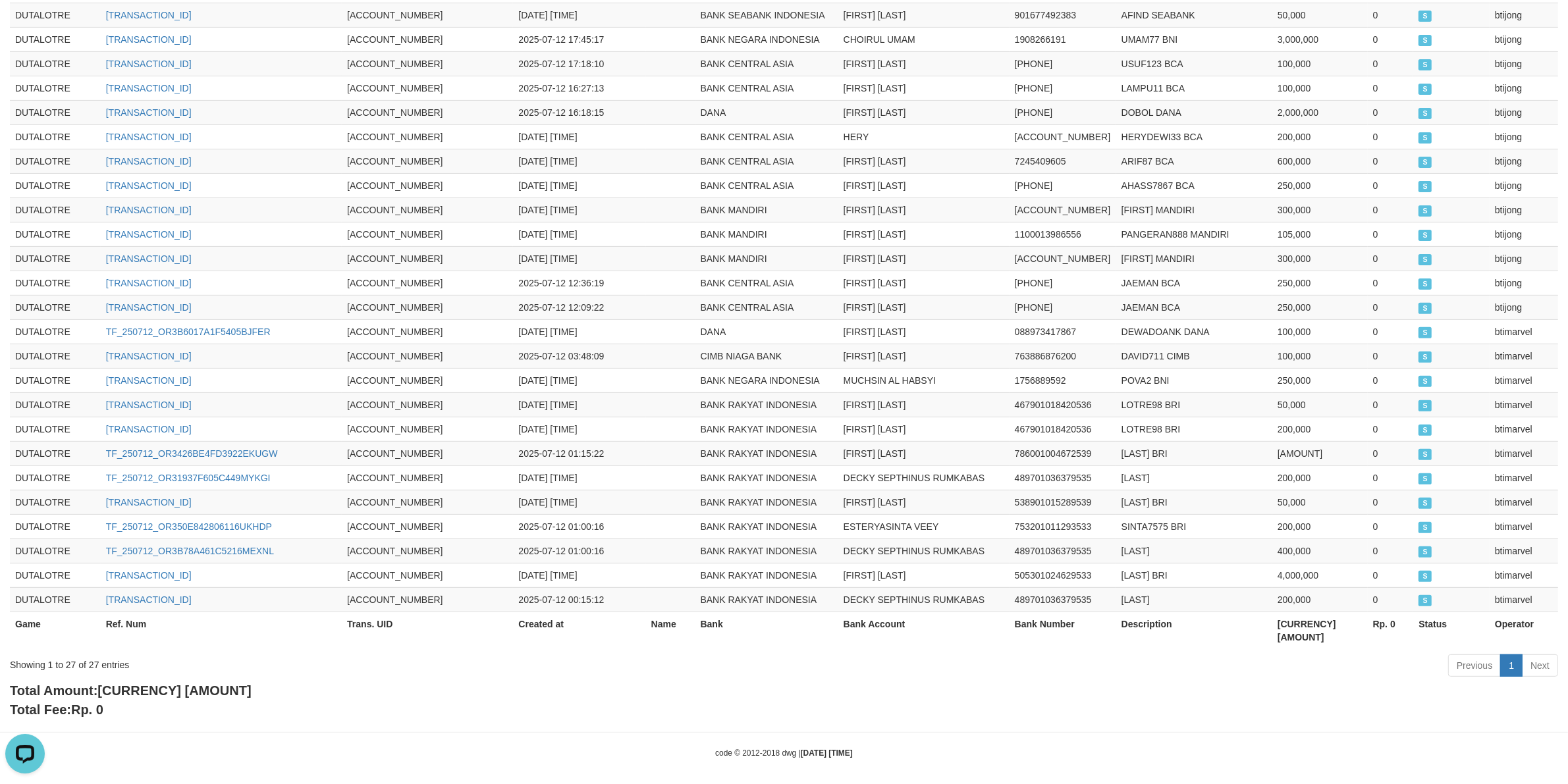 click on "Operator" at bounding box center (1524, 630) 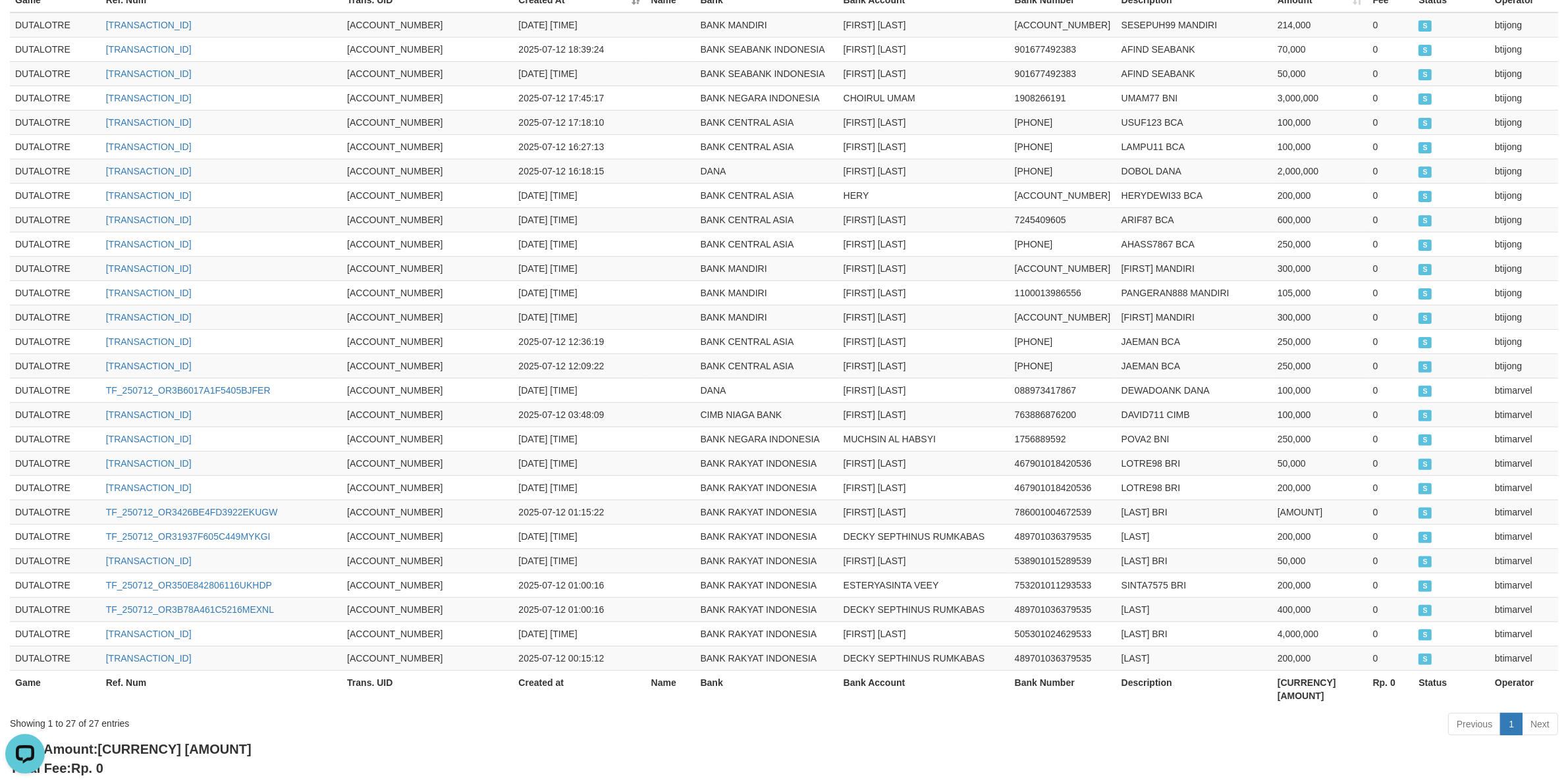 scroll, scrollTop: 0, scrollLeft: 0, axis: both 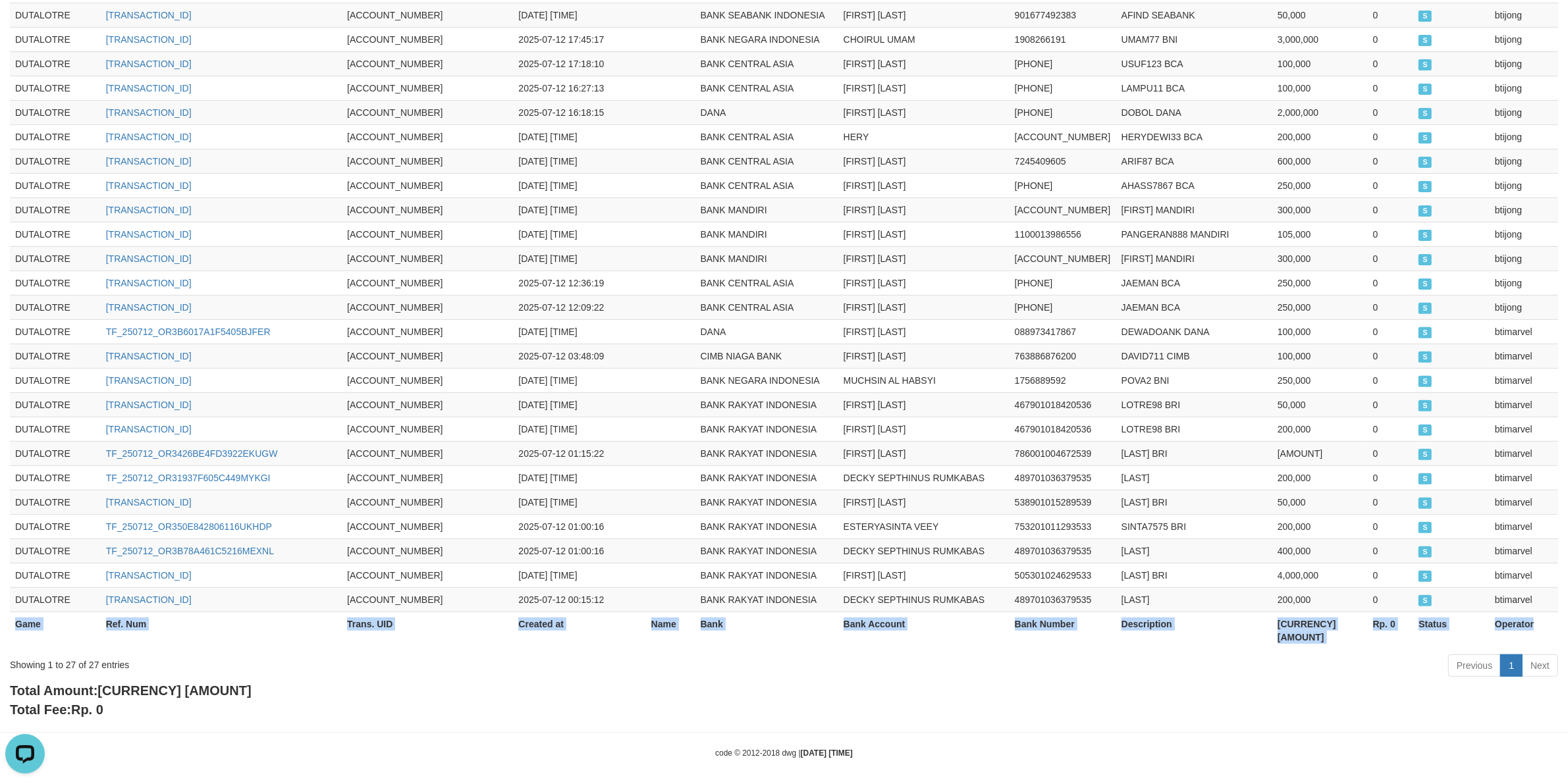 copy on "Game Ref. Num Trans. UID Created At Name Bank Bank Account Bank Number Description Amount Fee Status Operator
Game Ref. Num Trans. UID Created at Name Bank Bank Account Bank Number Description [CURRENCY] [AMOUNT] [CURRENCY] 0 Status Operator" 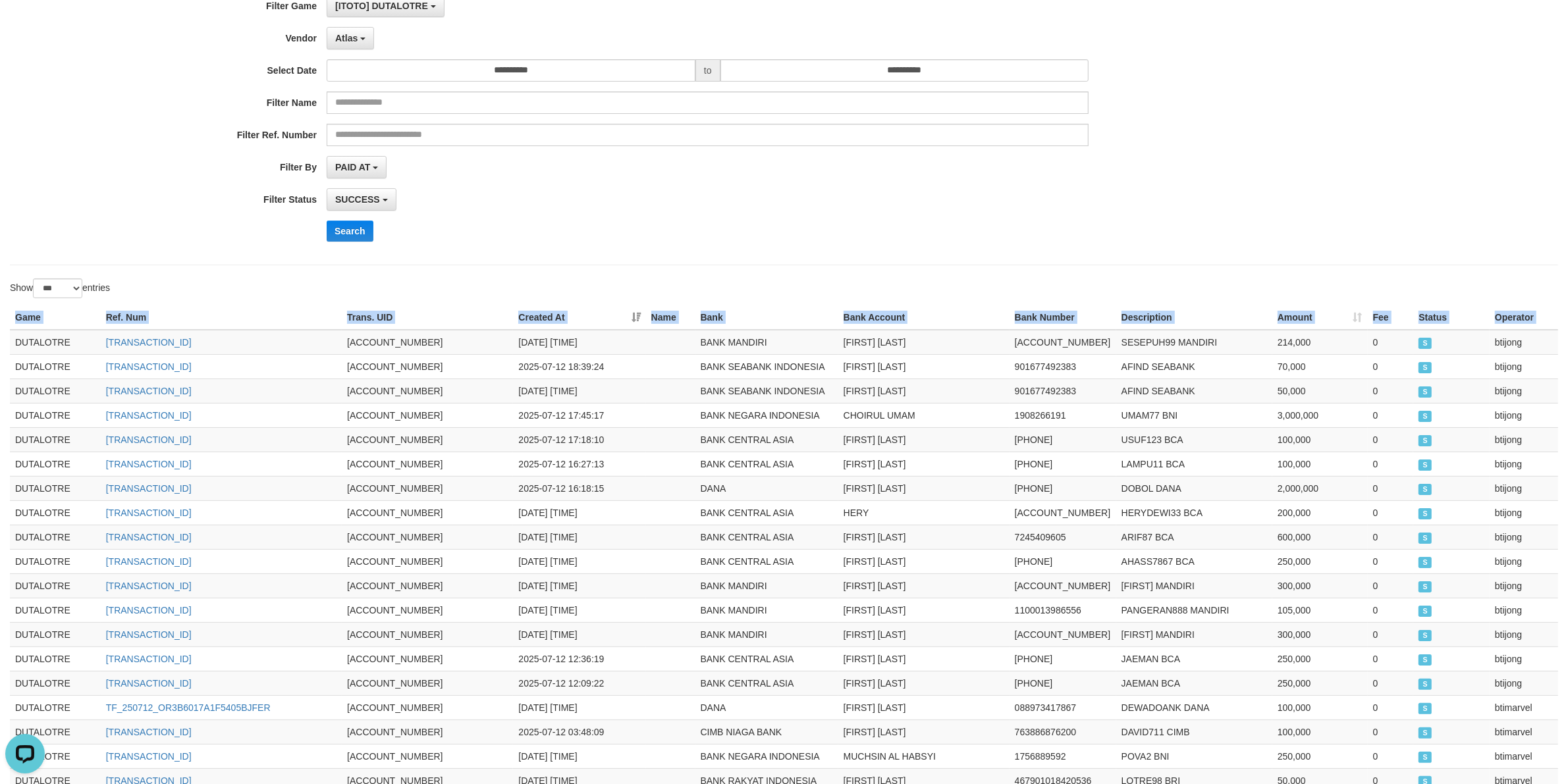 scroll, scrollTop: 0, scrollLeft: 0, axis: both 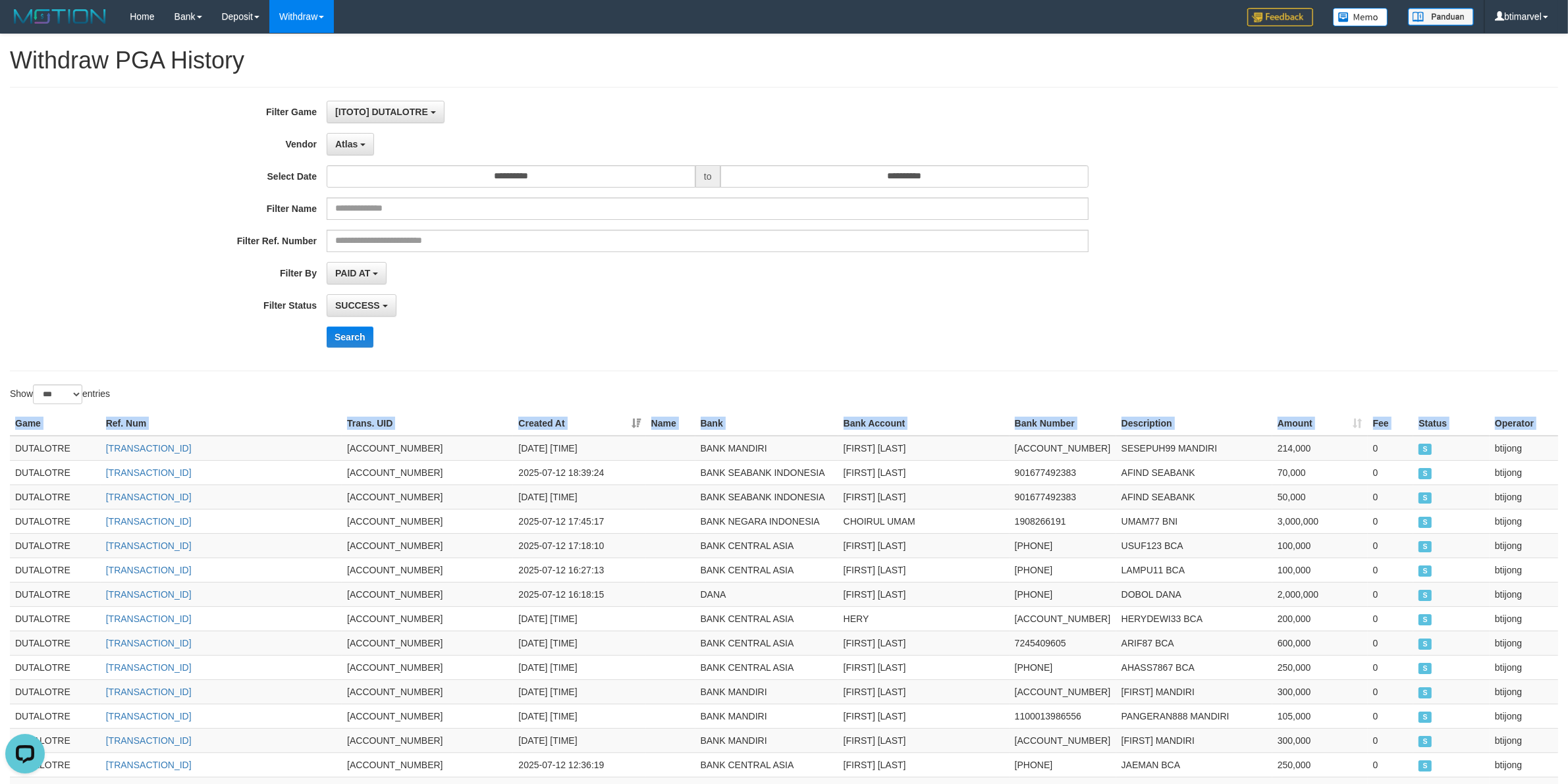 click on "Game" at bounding box center [55, 423] 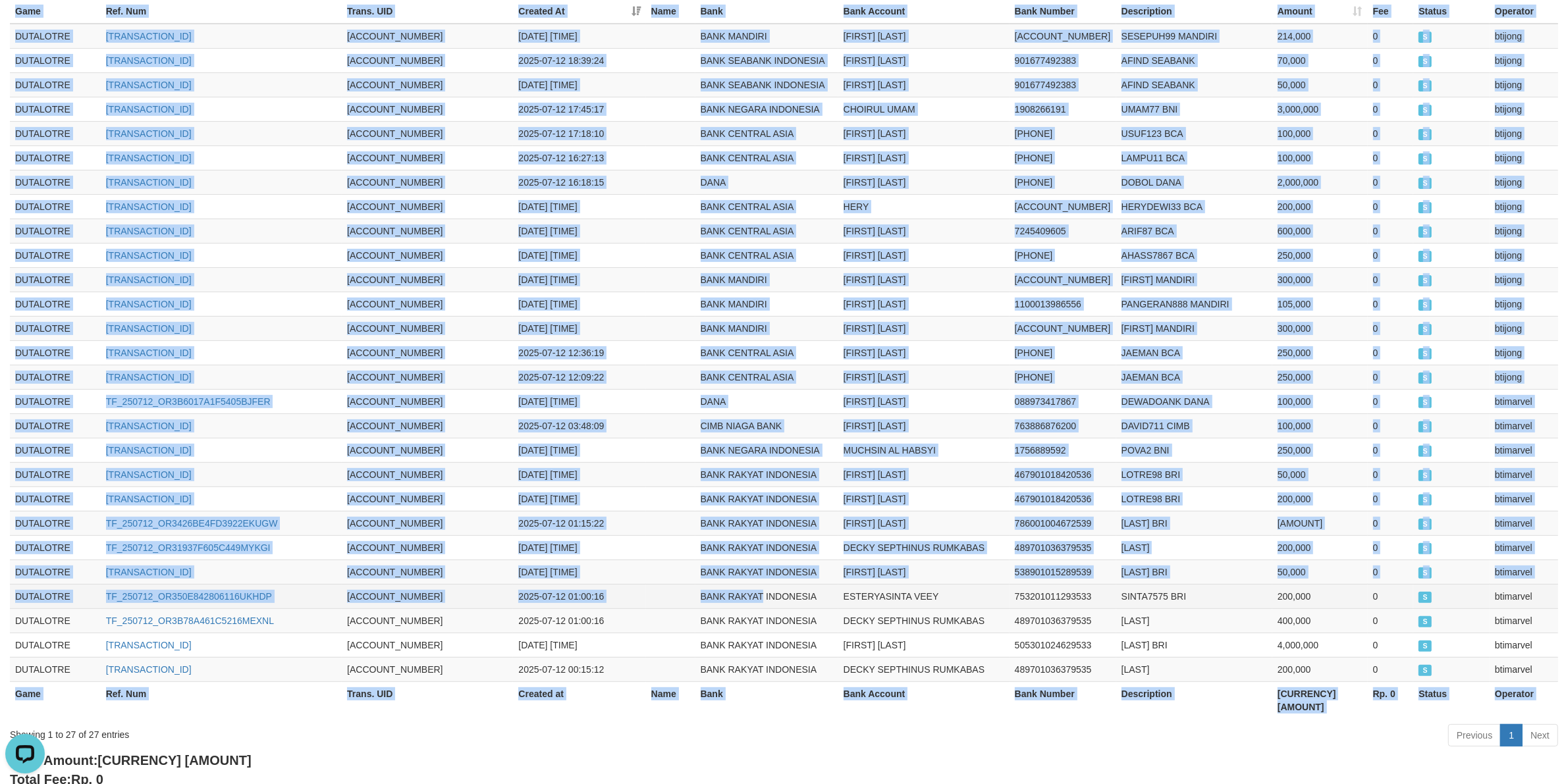 scroll, scrollTop: 482, scrollLeft: 0, axis: vertical 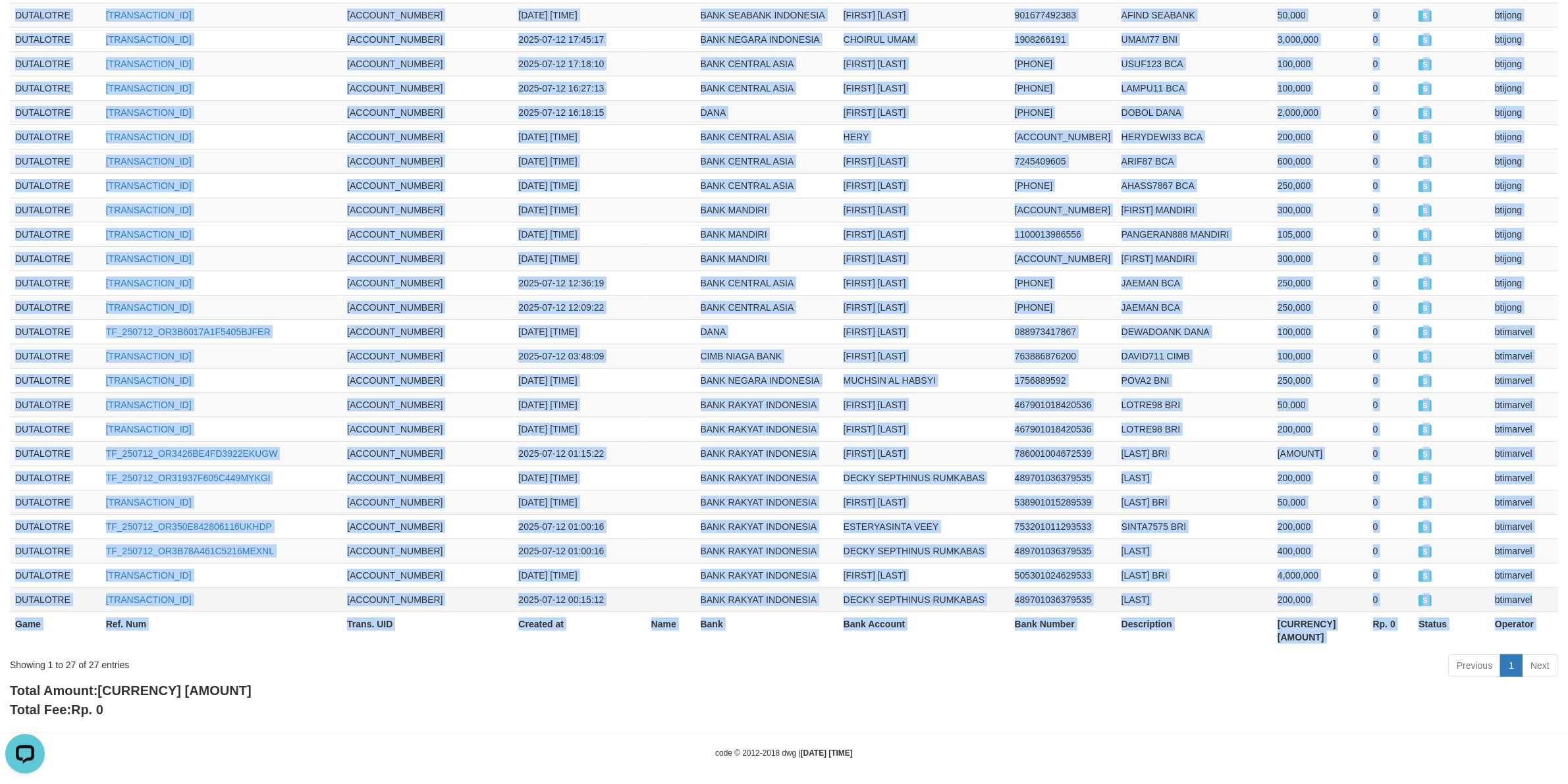 drag, startPoint x: 13, startPoint y: 427, endPoint x: 1538, endPoint y: 604, distance: 1535.2374 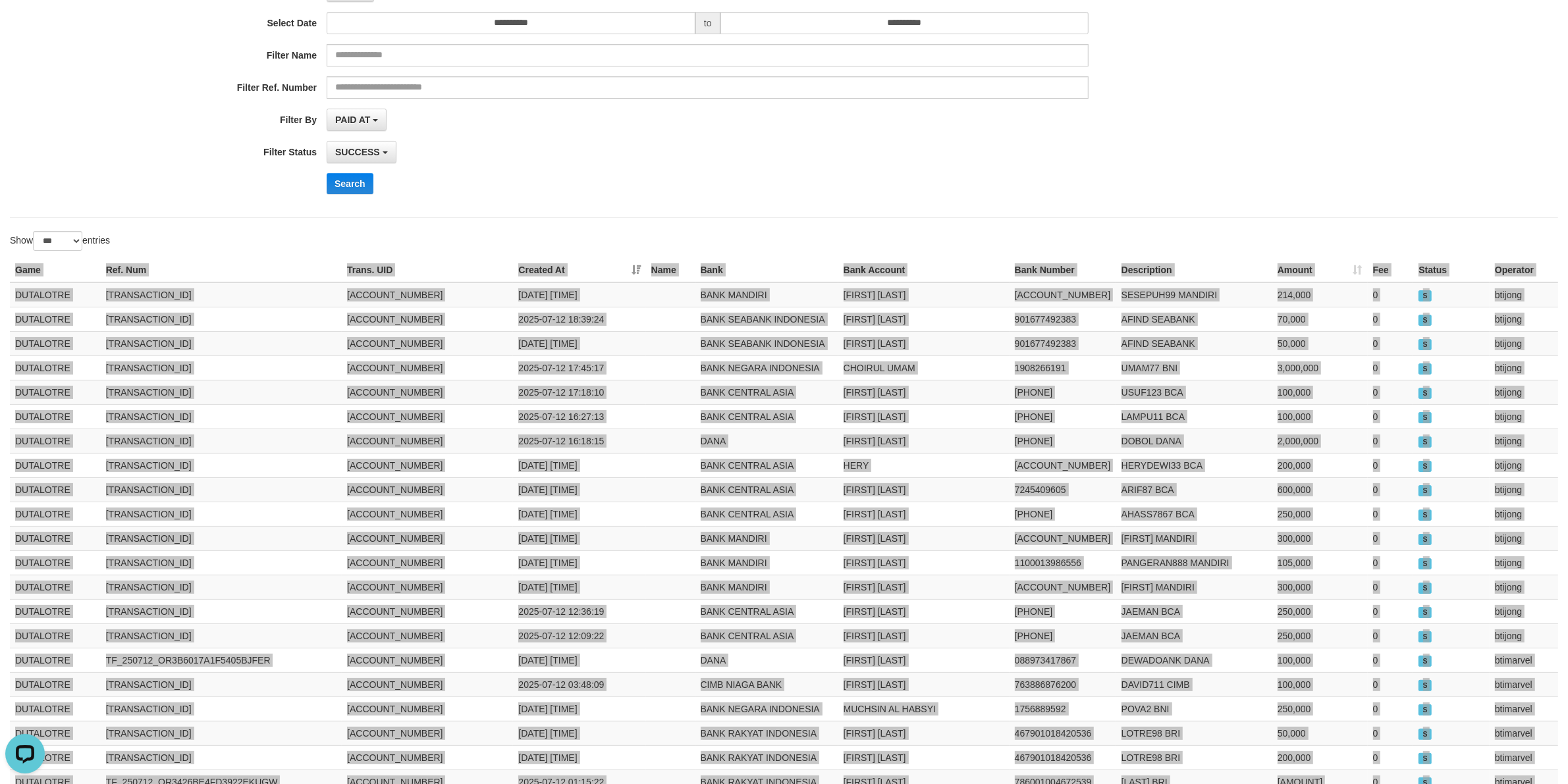 scroll, scrollTop: 0, scrollLeft: 0, axis: both 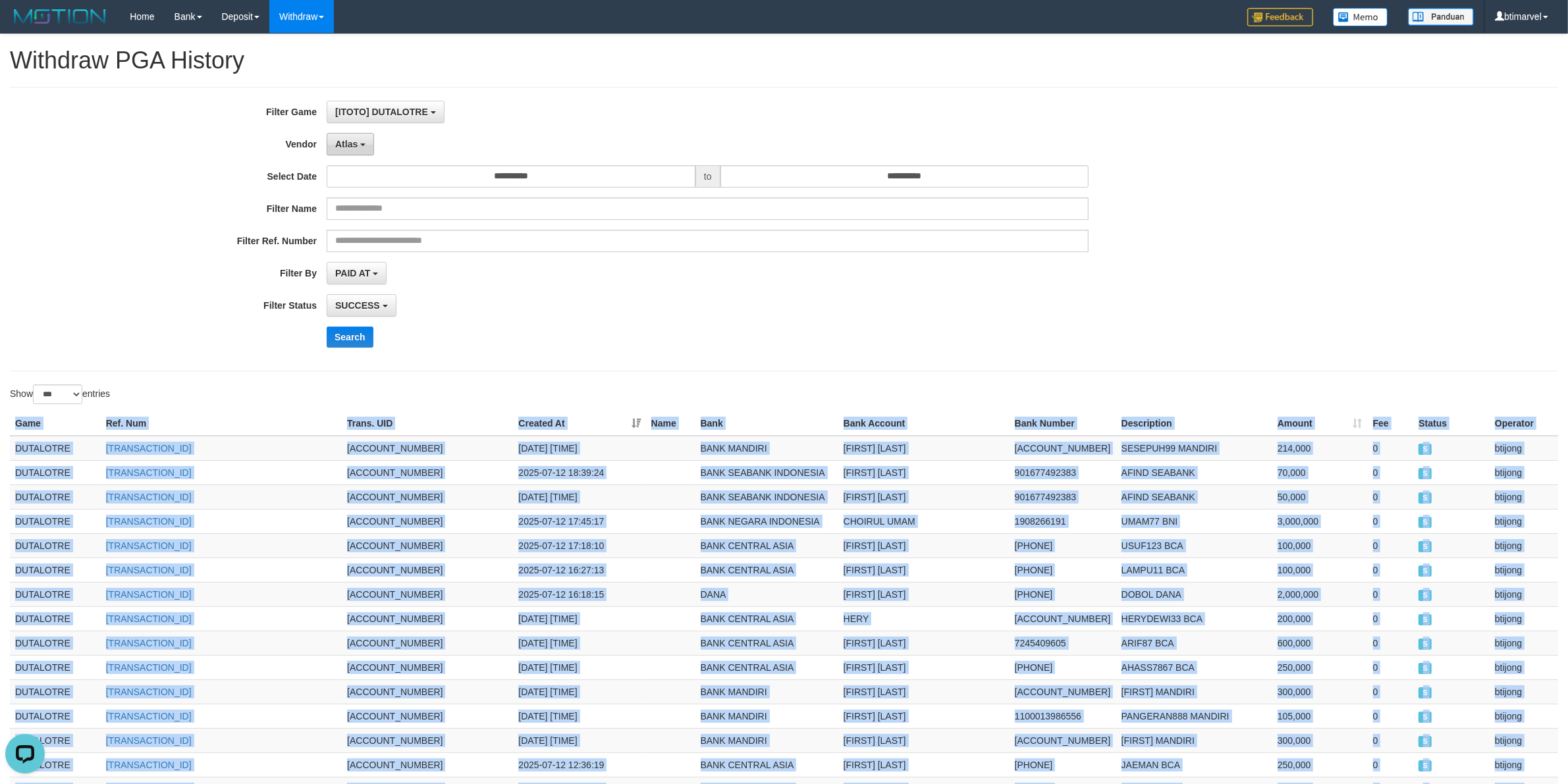 click on "Atlas" at bounding box center (350, 144) 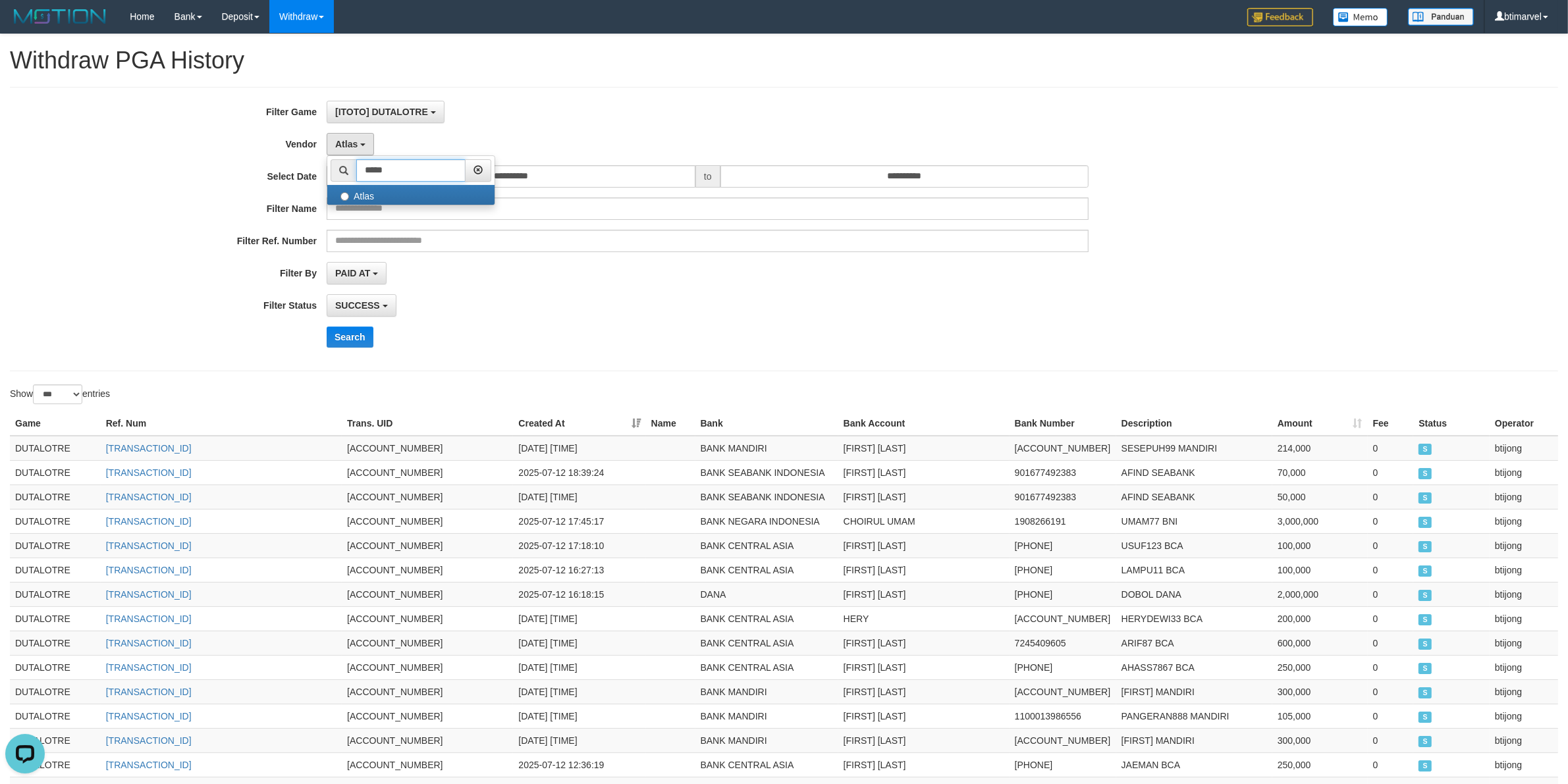 click on "*****" at bounding box center [411, 170] 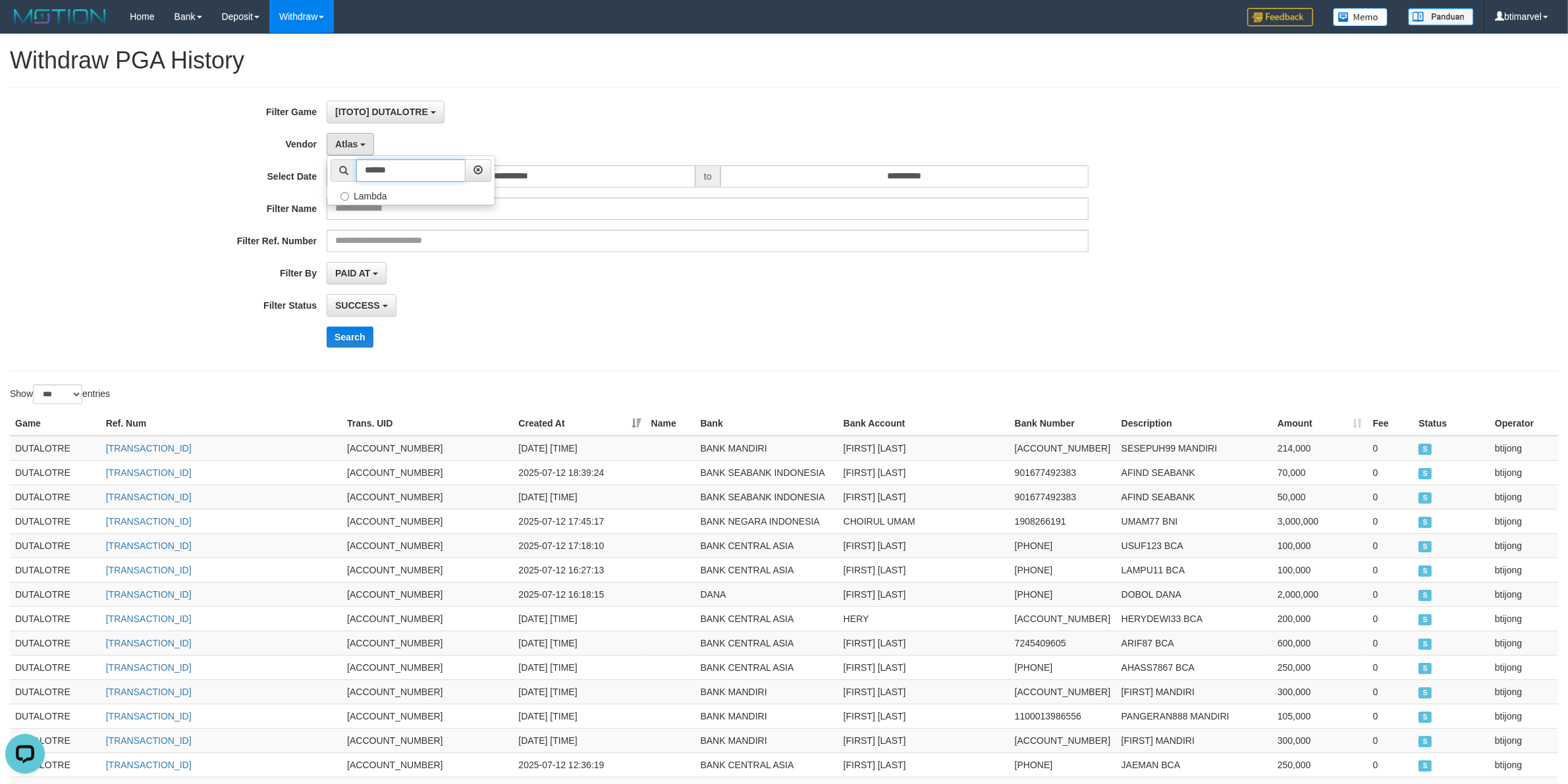type on "******" 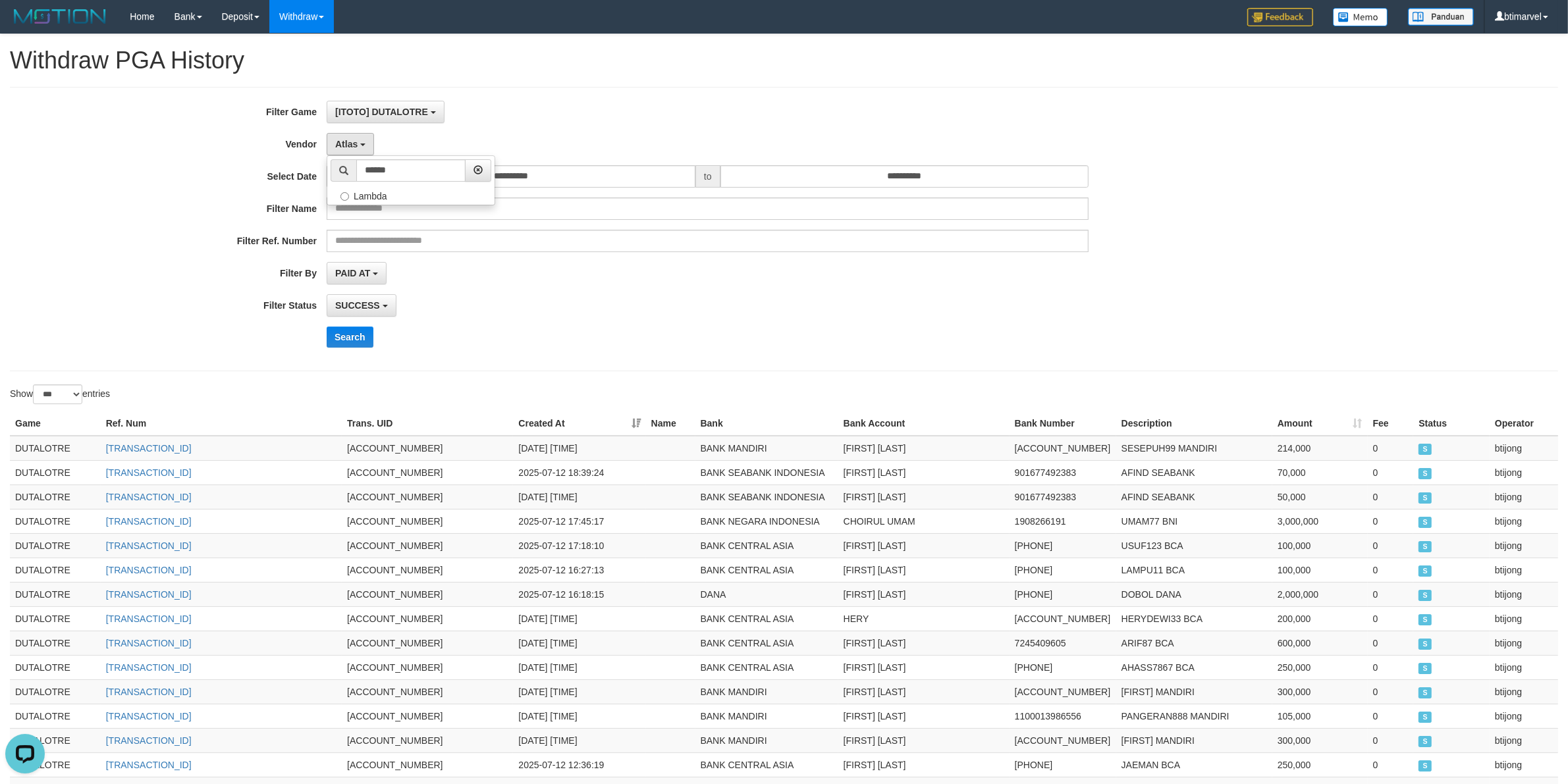 click on "**********" at bounding box center [653, 229] 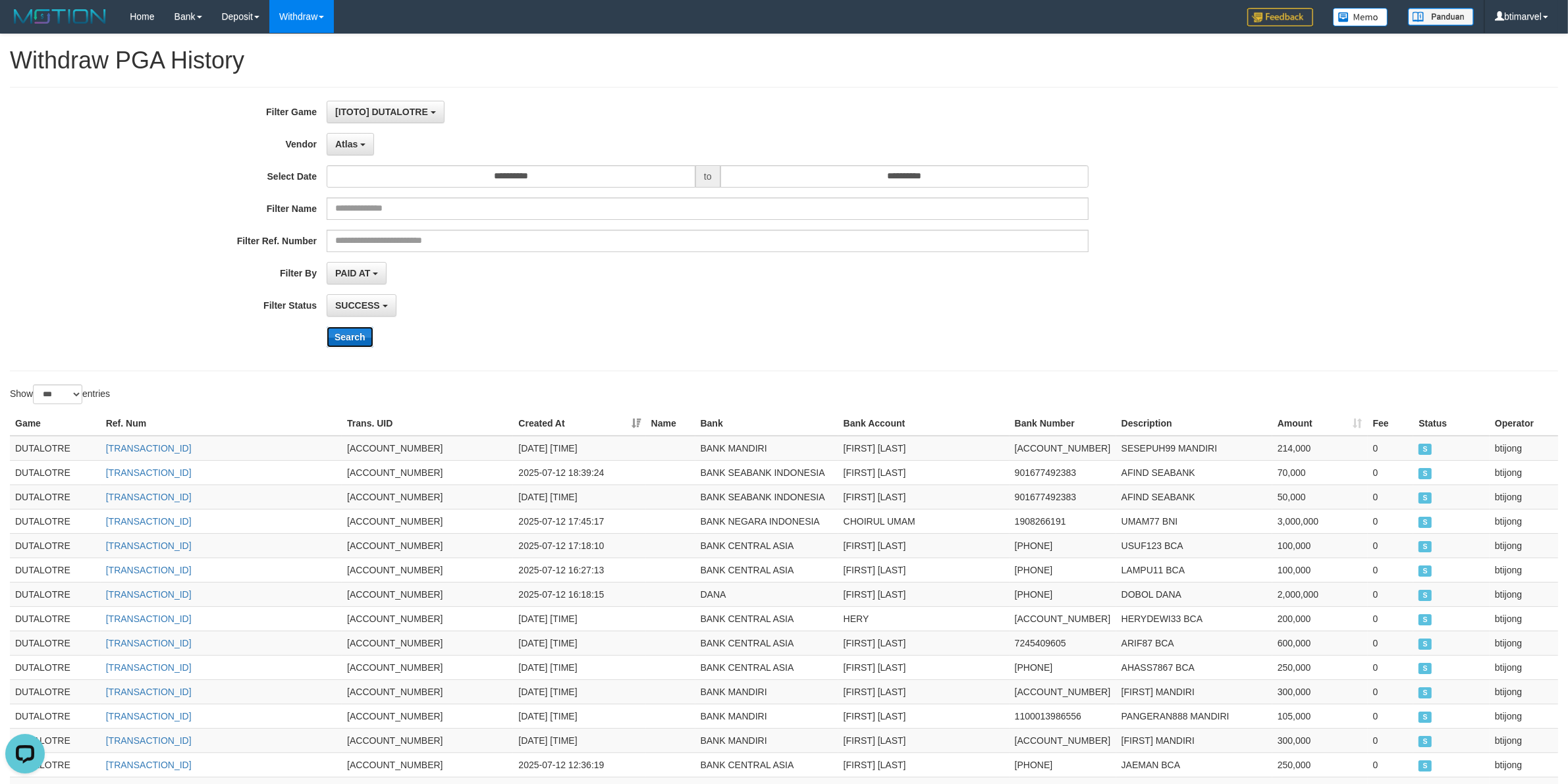 click on "Search" at bounding box center (350, 337) 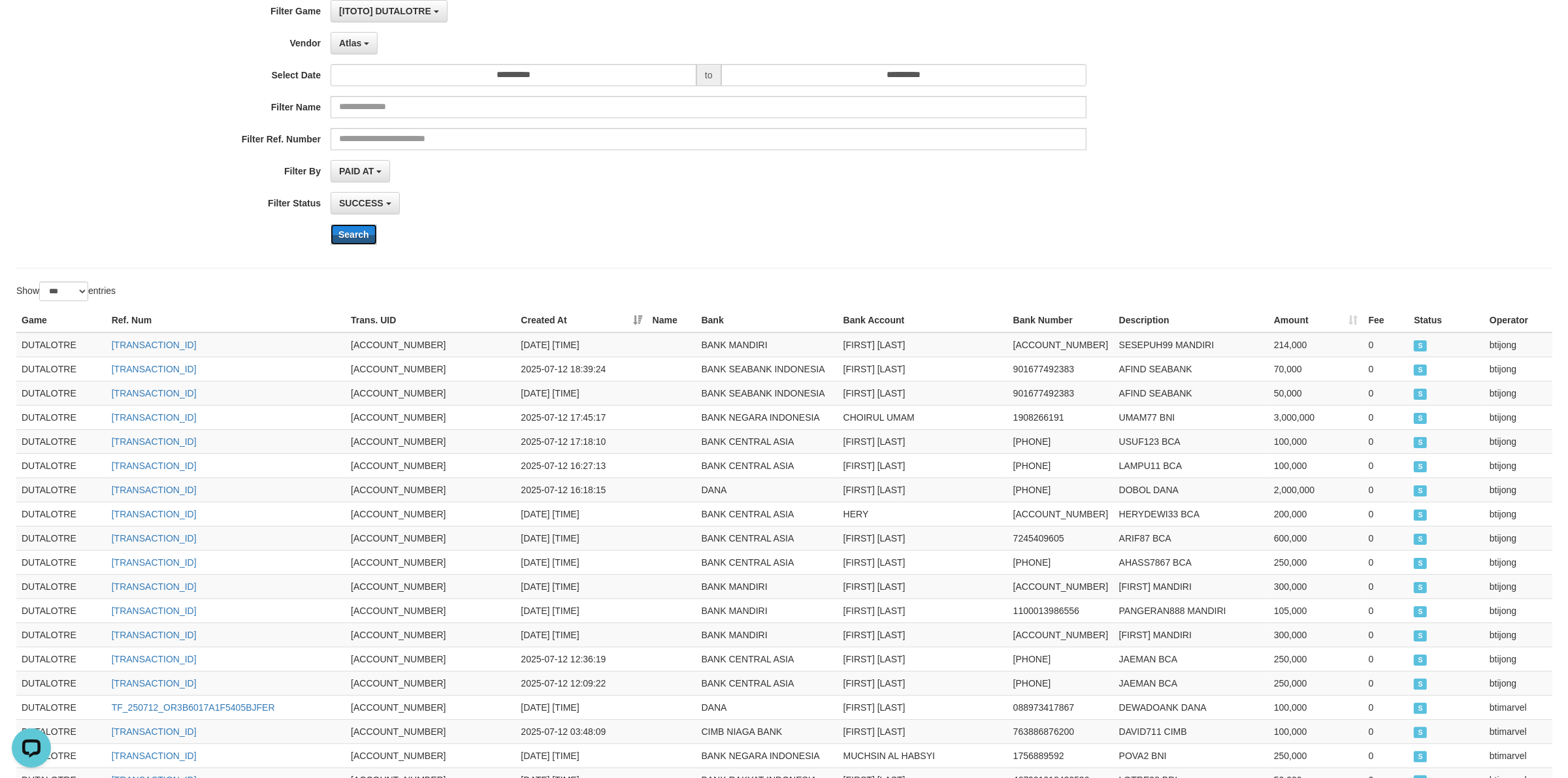 scroll, scrollTop: 0, scrollLeft: 0, axis: both 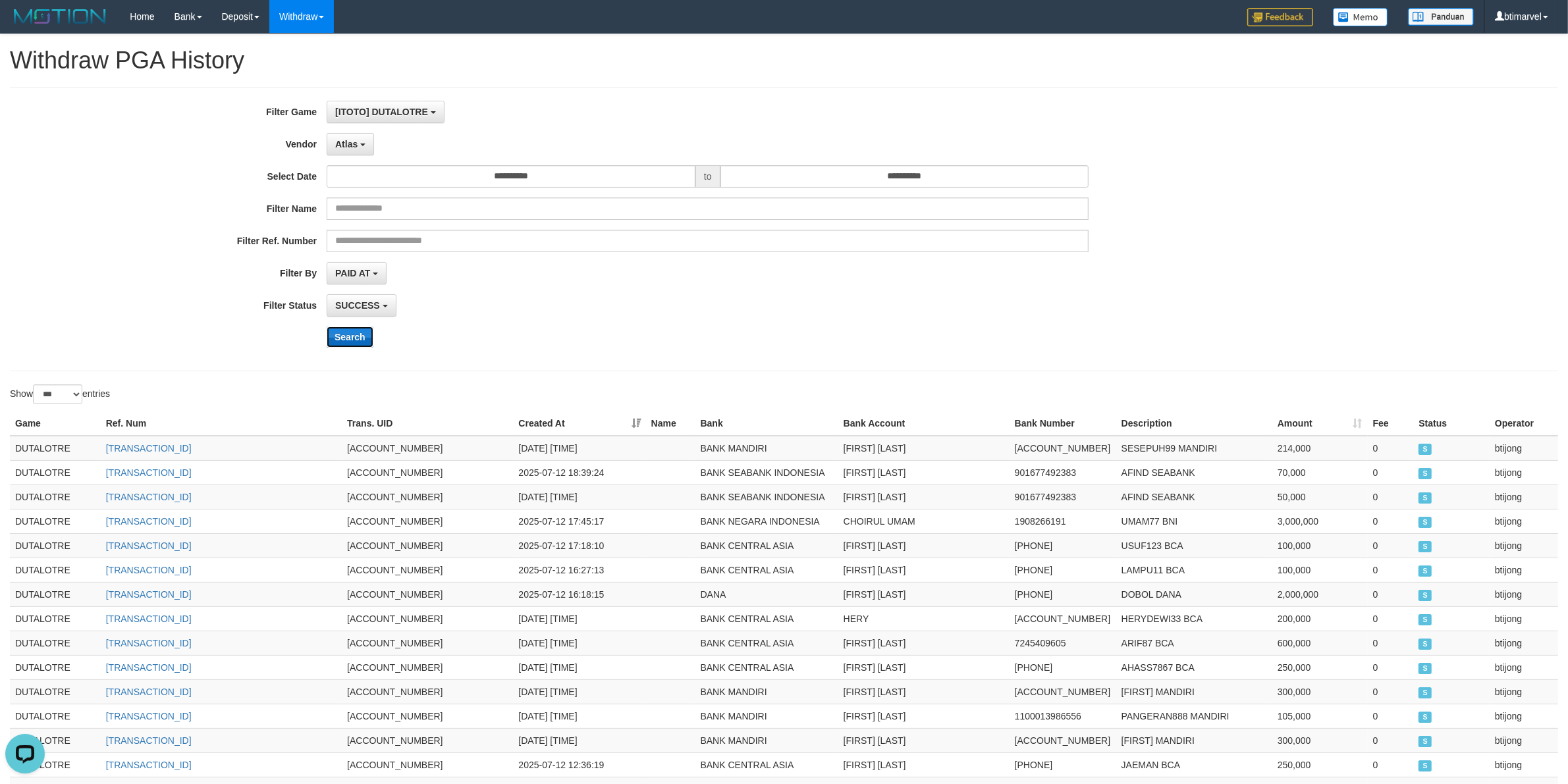 click on "Search" at bounding box center [350, 337] 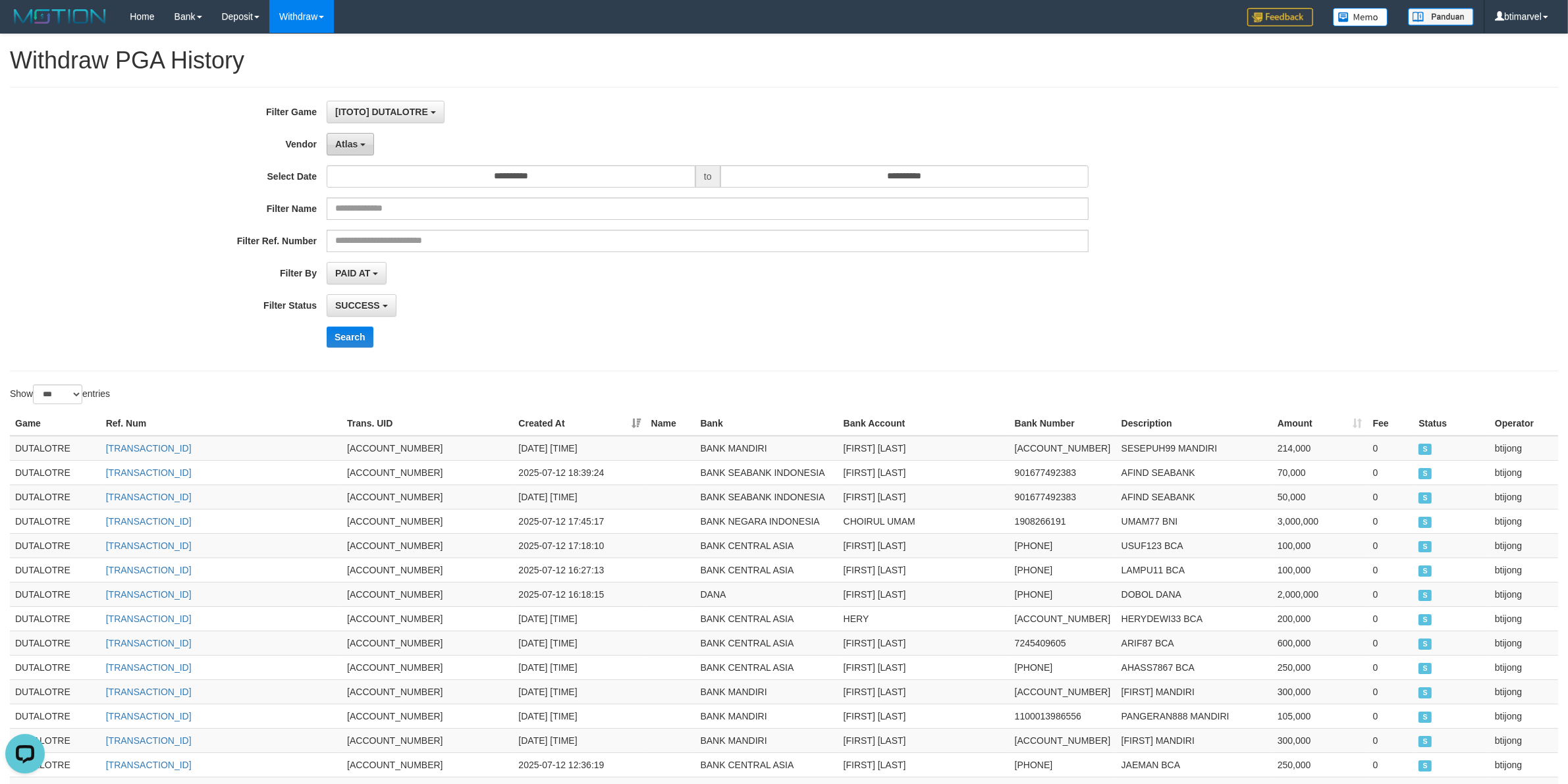 click on "Atlas" at bounding box center [350, 144] 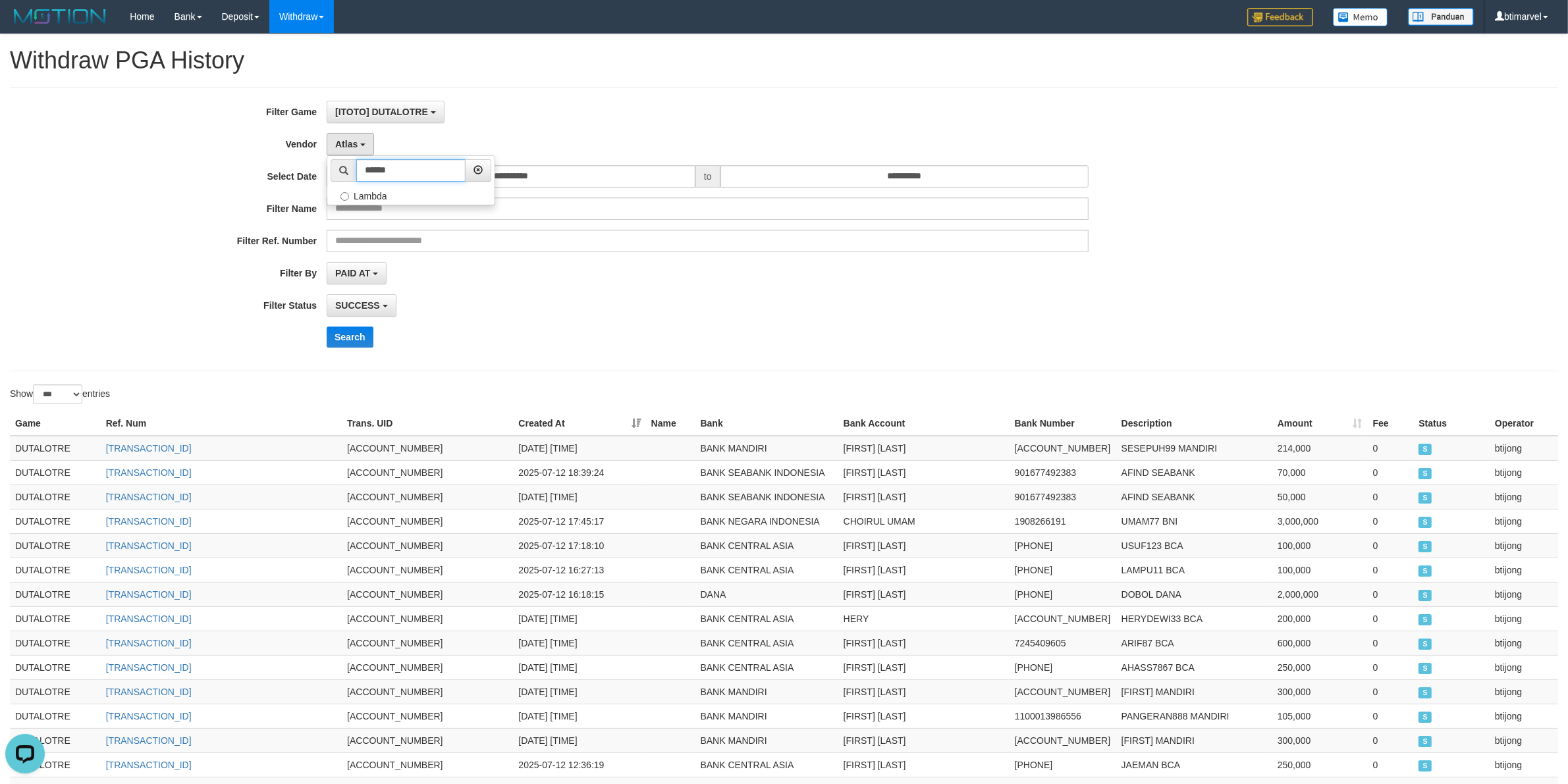 click on "******" at bounding box center (411, 170) 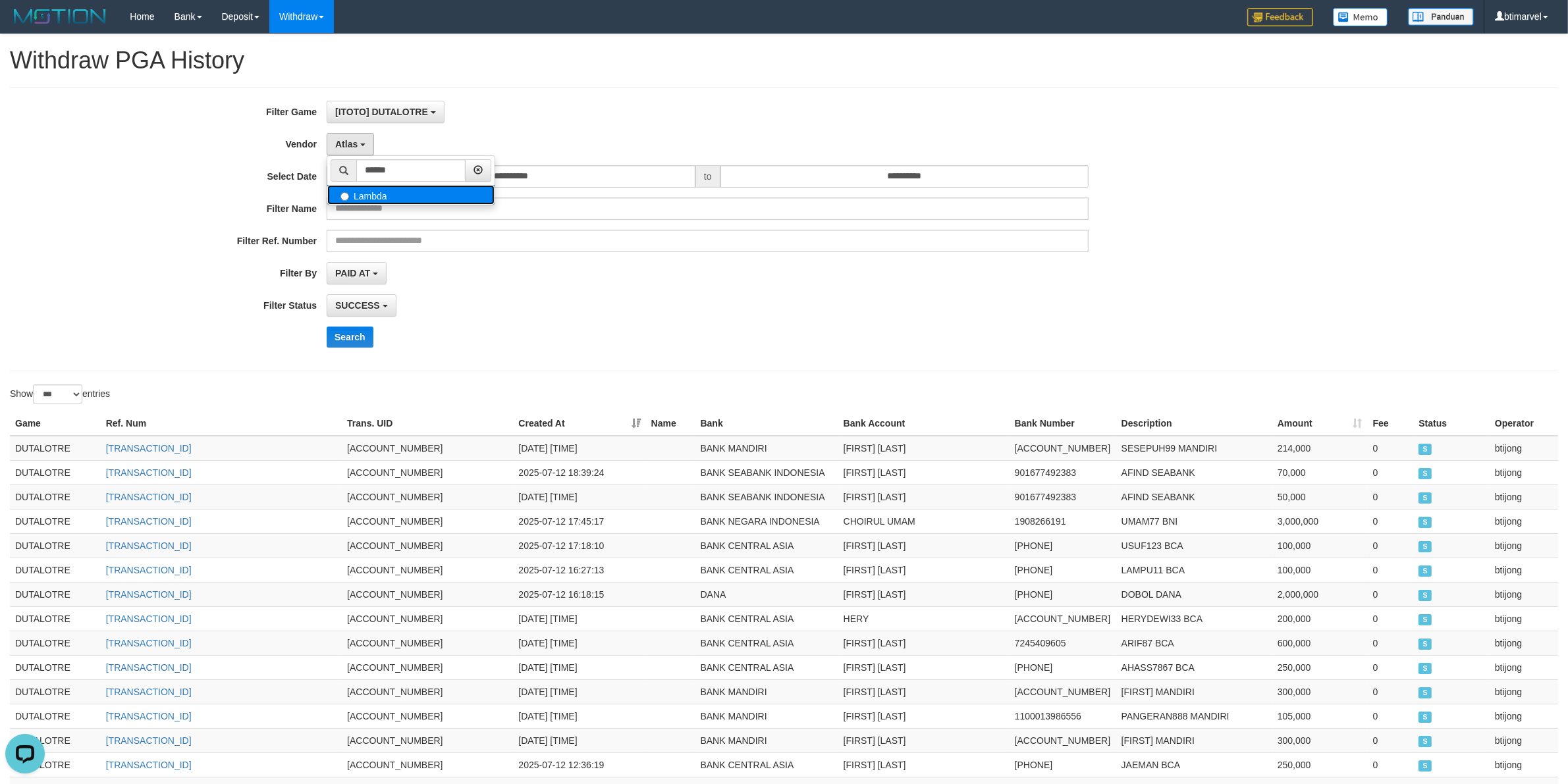 click on "Lambda" at bounding box center (411, 195) 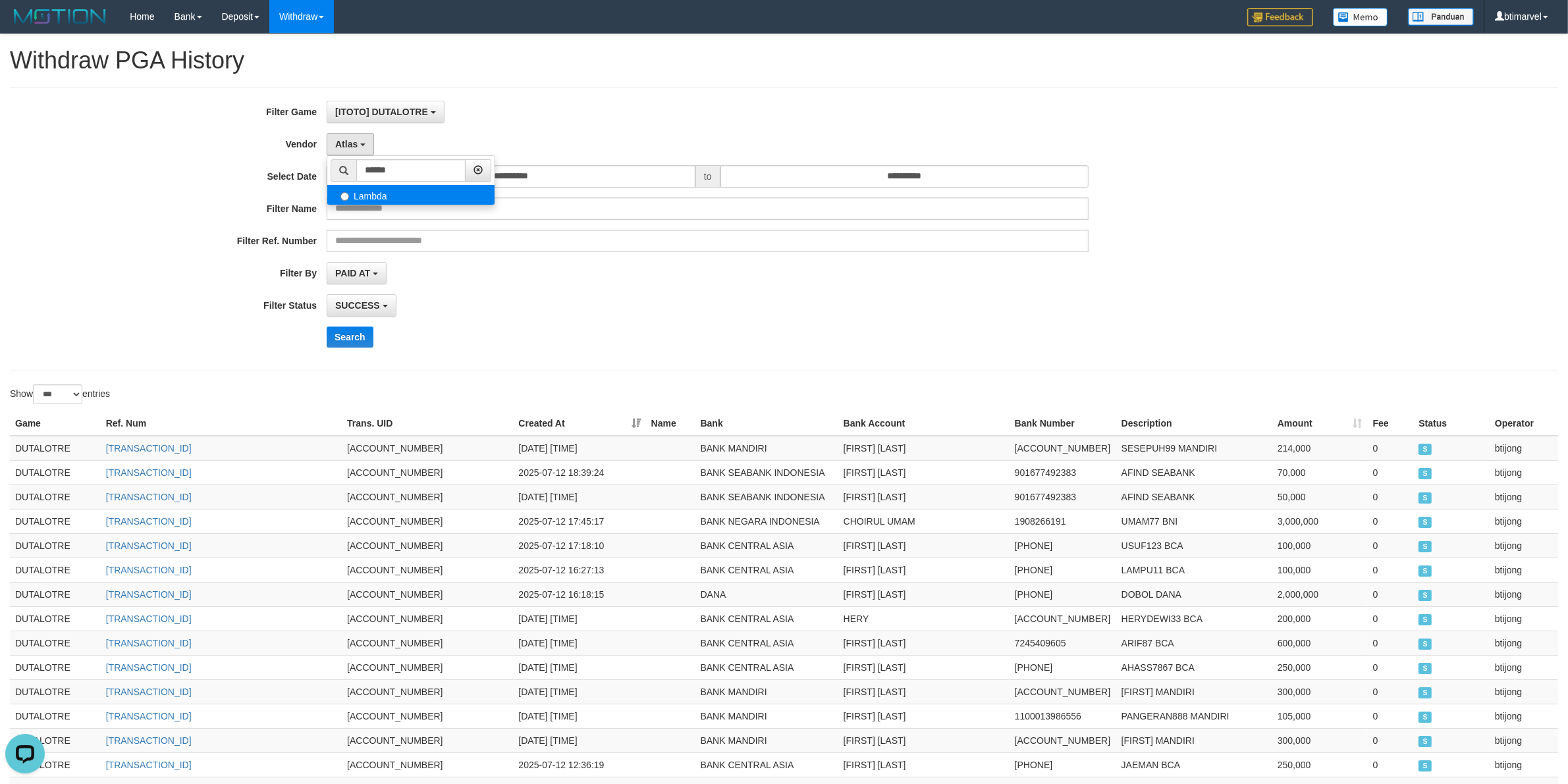 select on "**********" 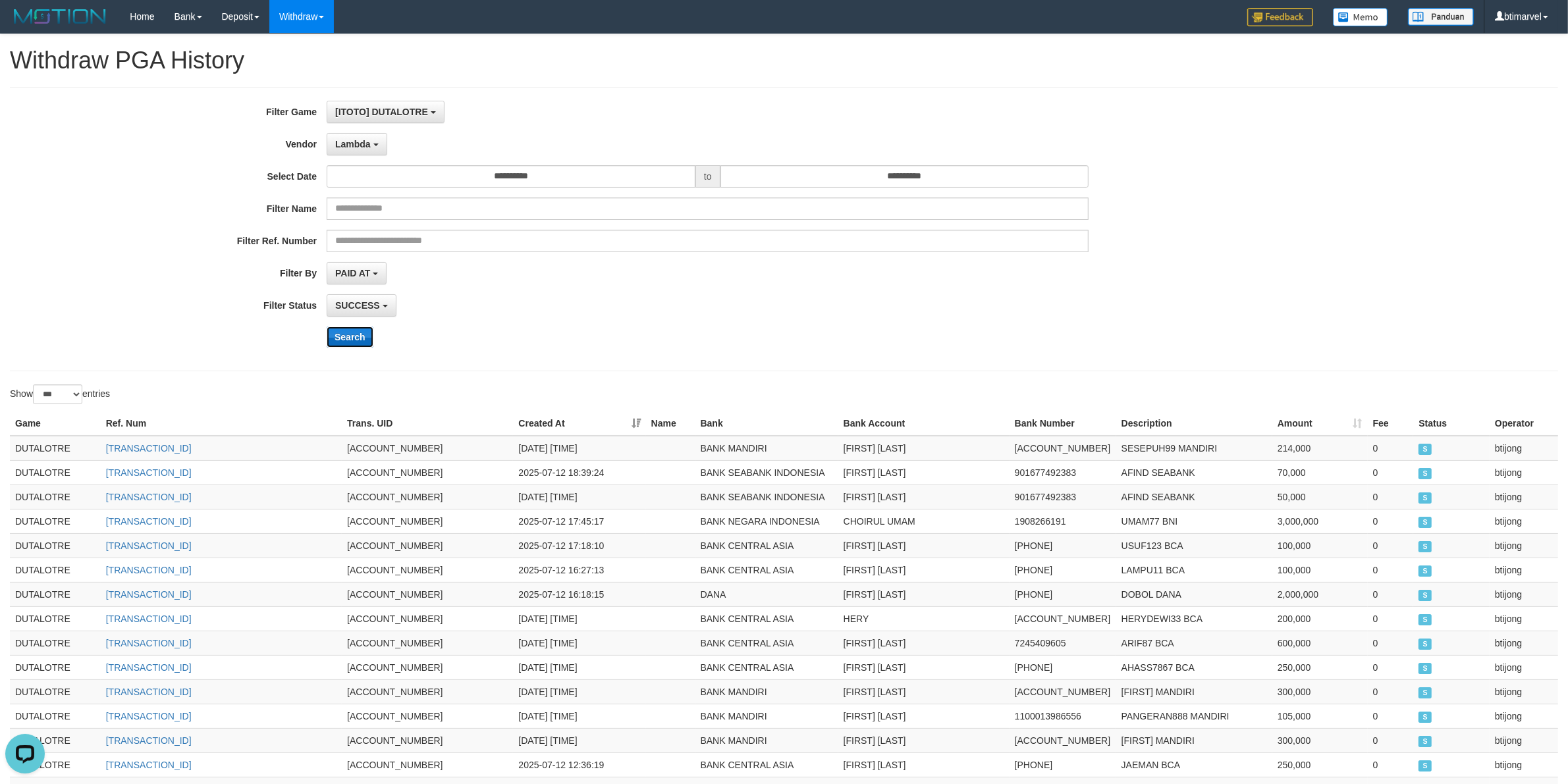click on "Search" at bounding box center (350, 337) 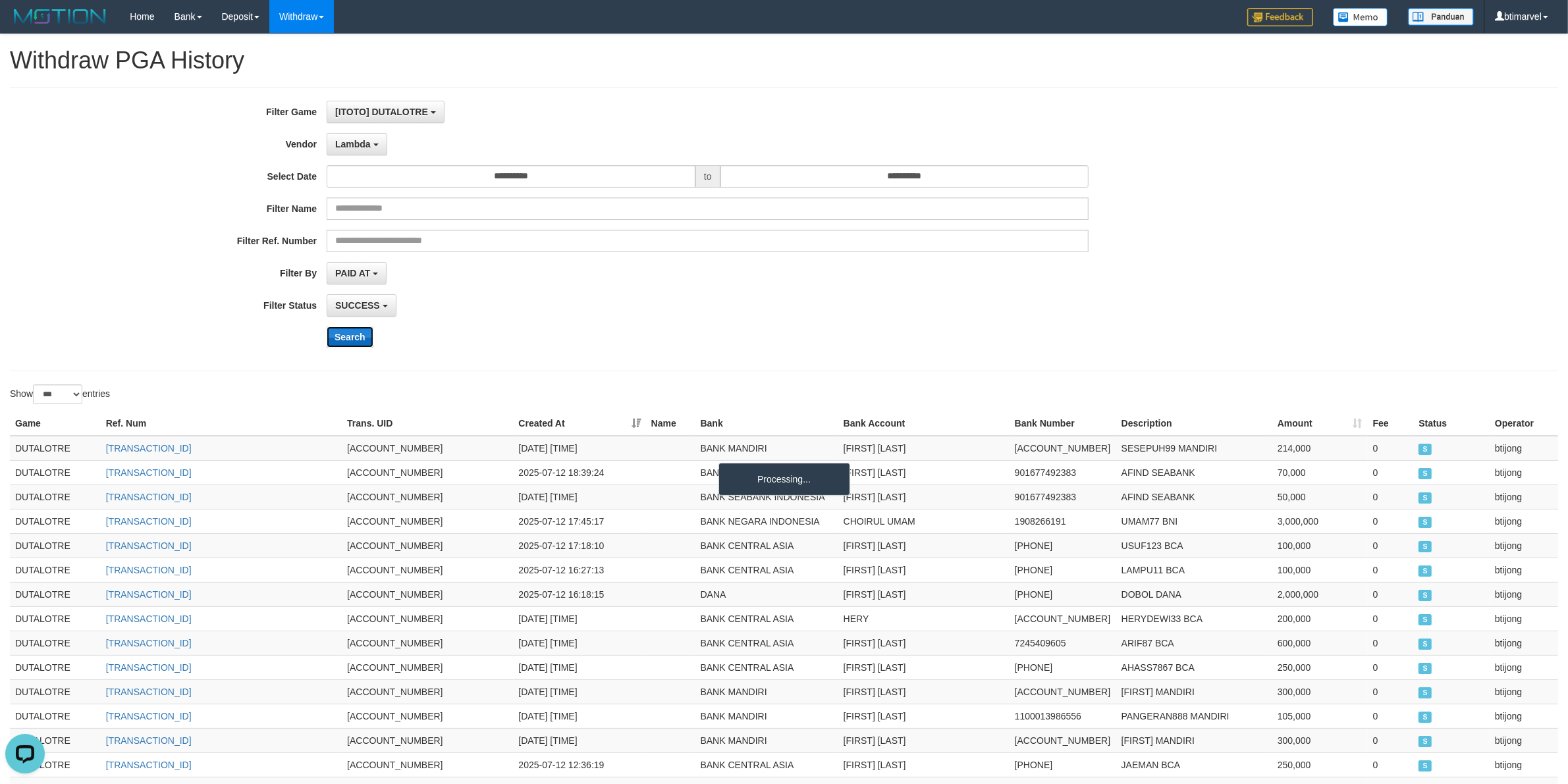 click on "Search" at bounding box center (350, 337) 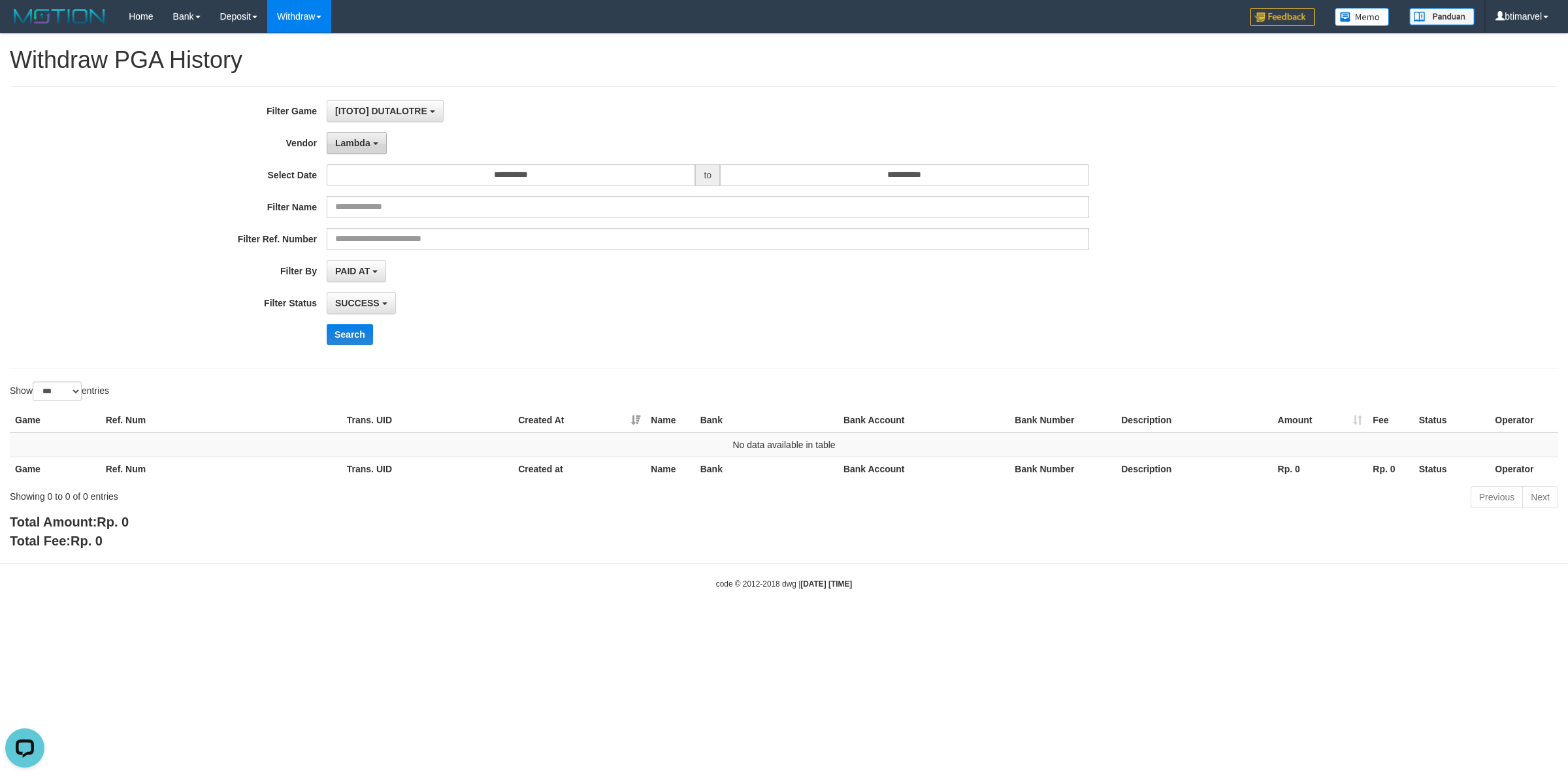 click on "Lambda" at bounding box center (357, 143) 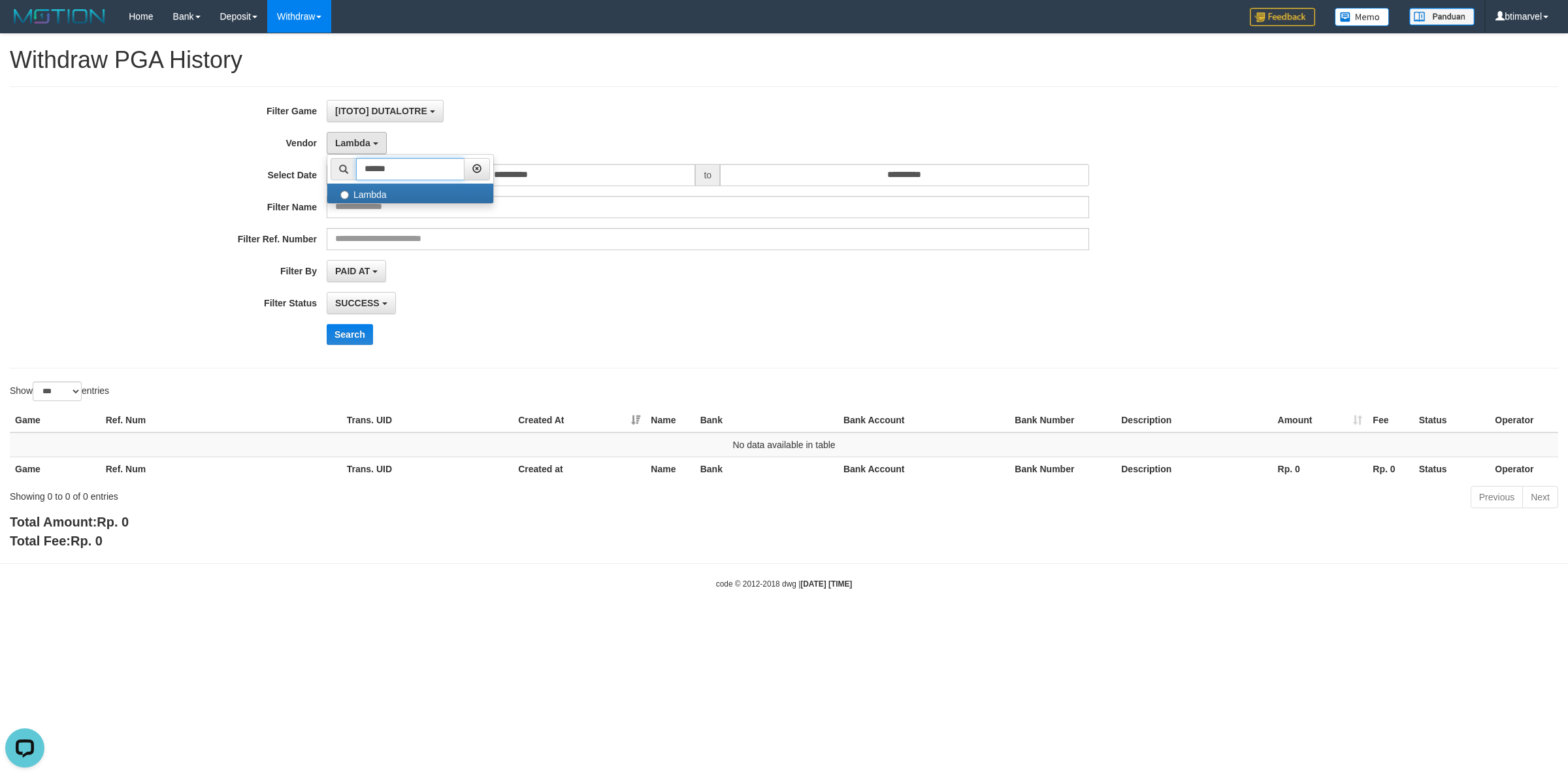 click on "******" at bounding box center [410, 169] 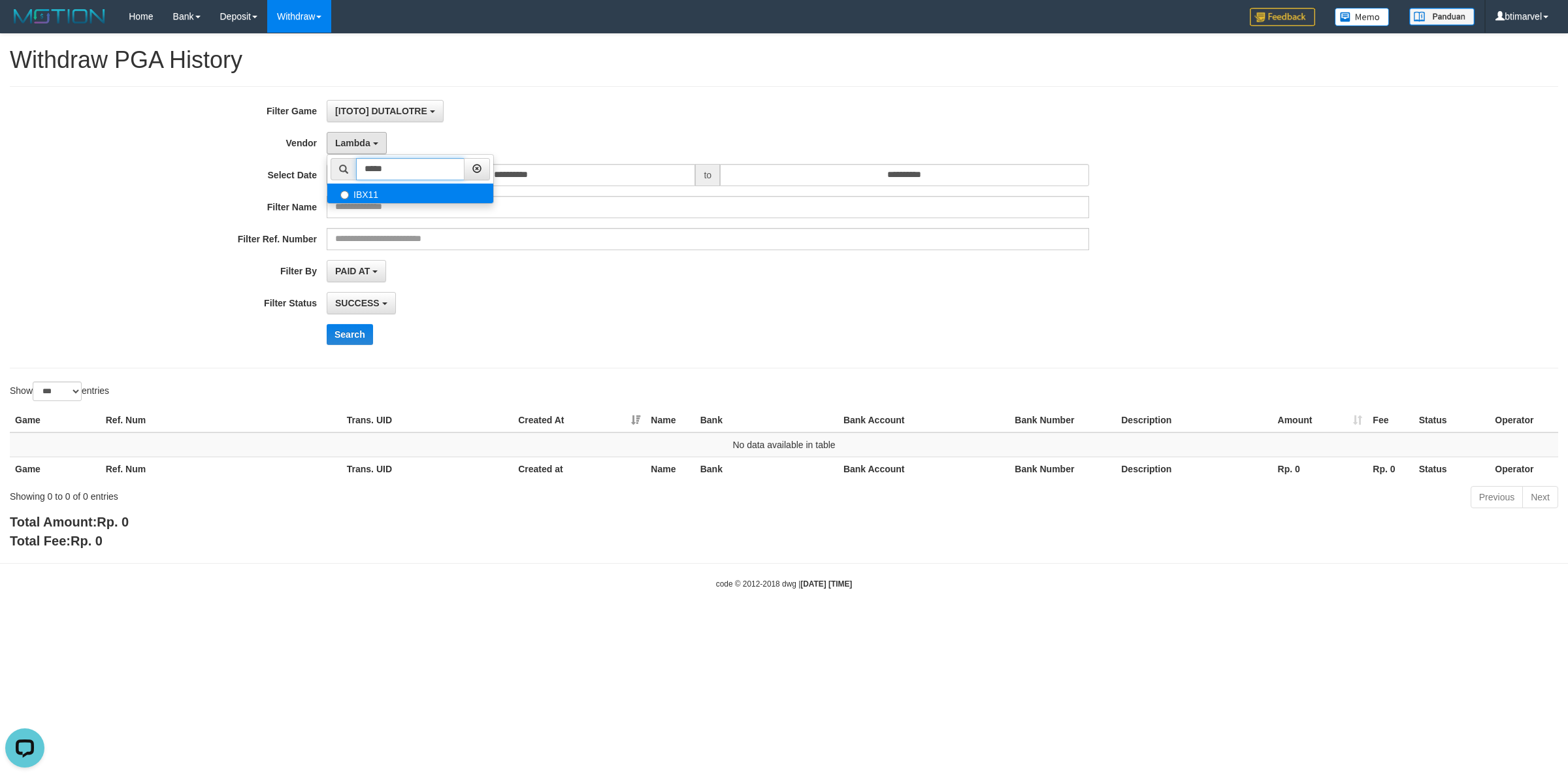 type on "*****" 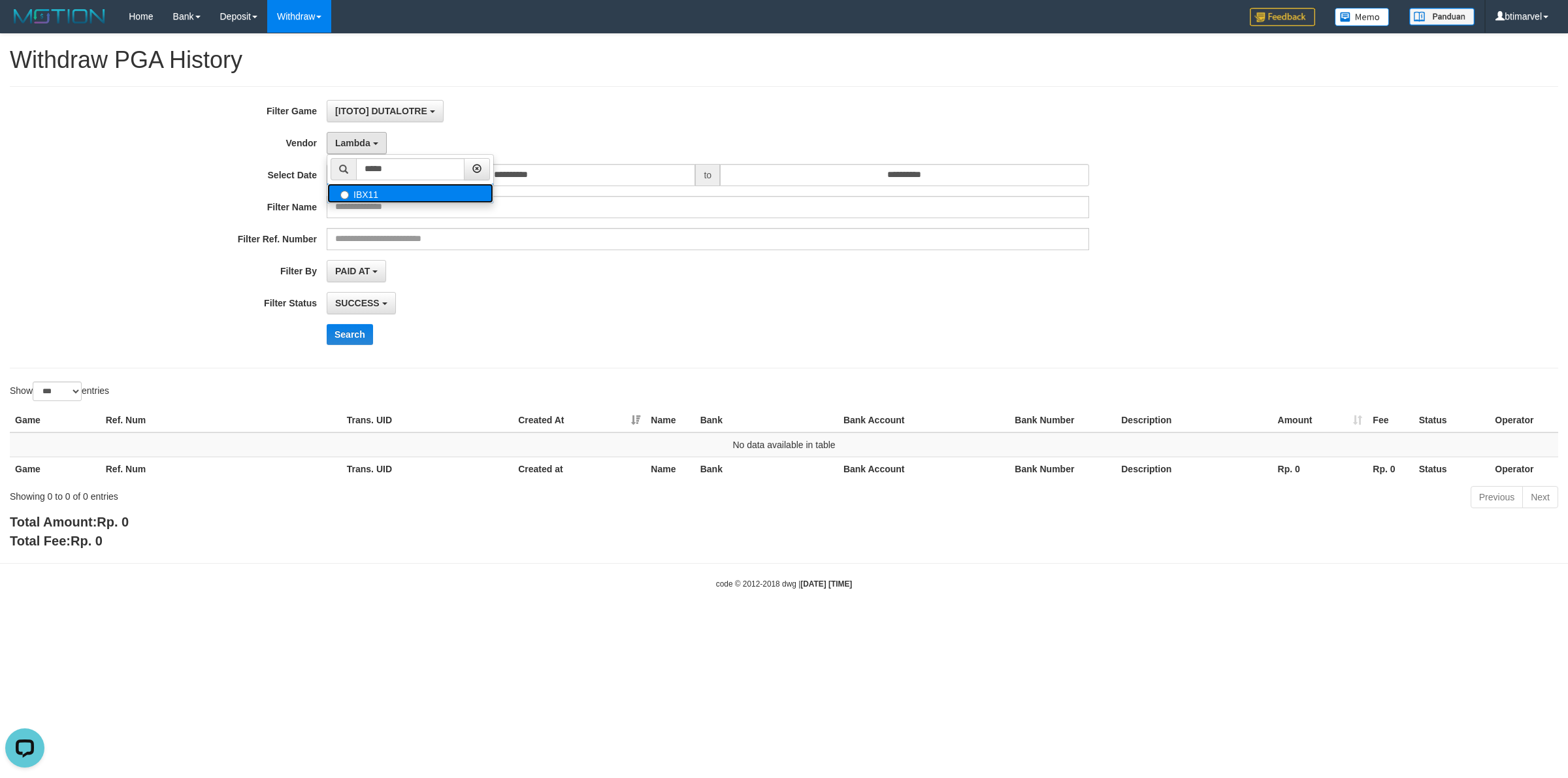 click on "IBX11" at bounding box center (410, 193) 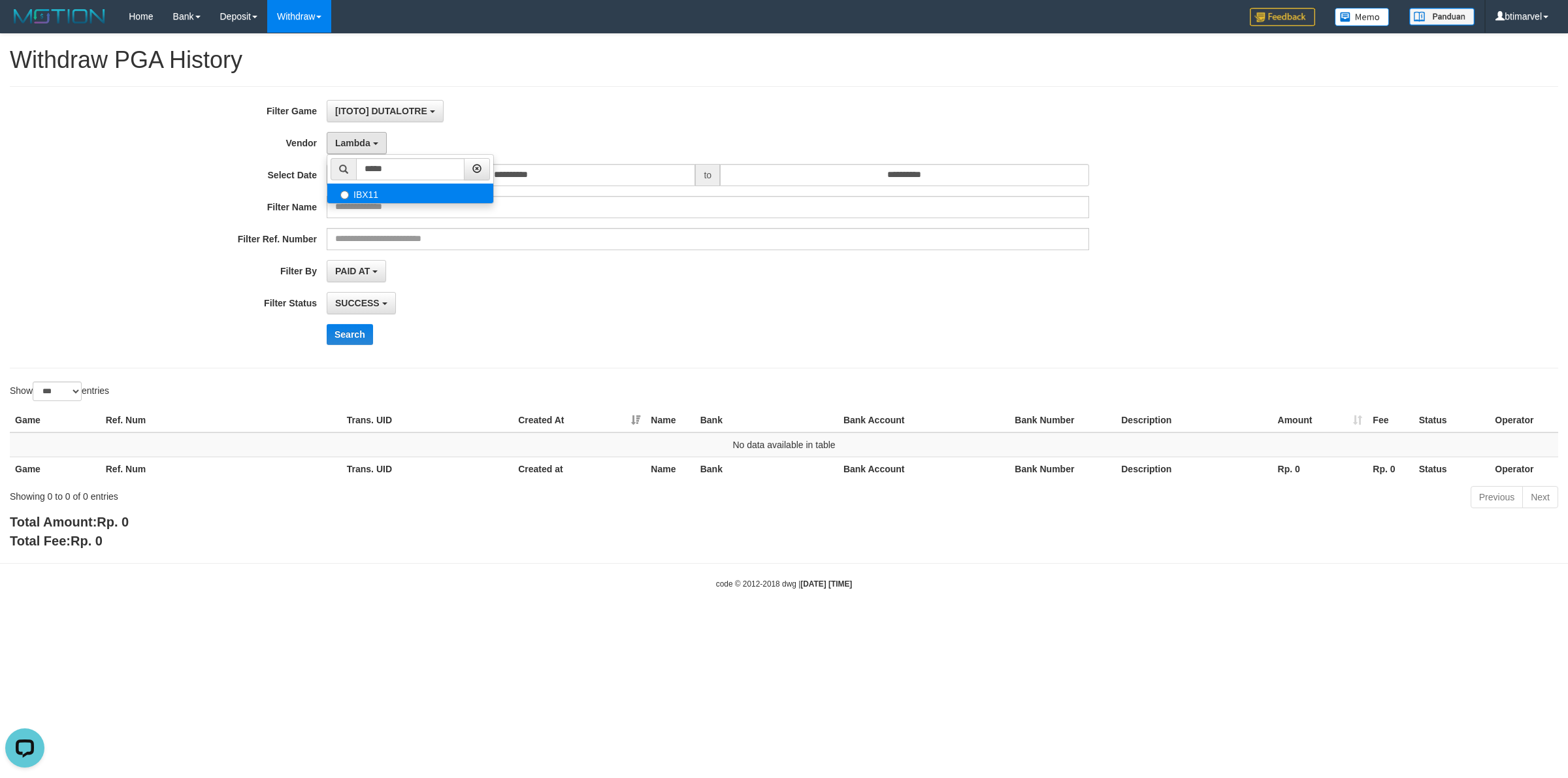 select on "**********" 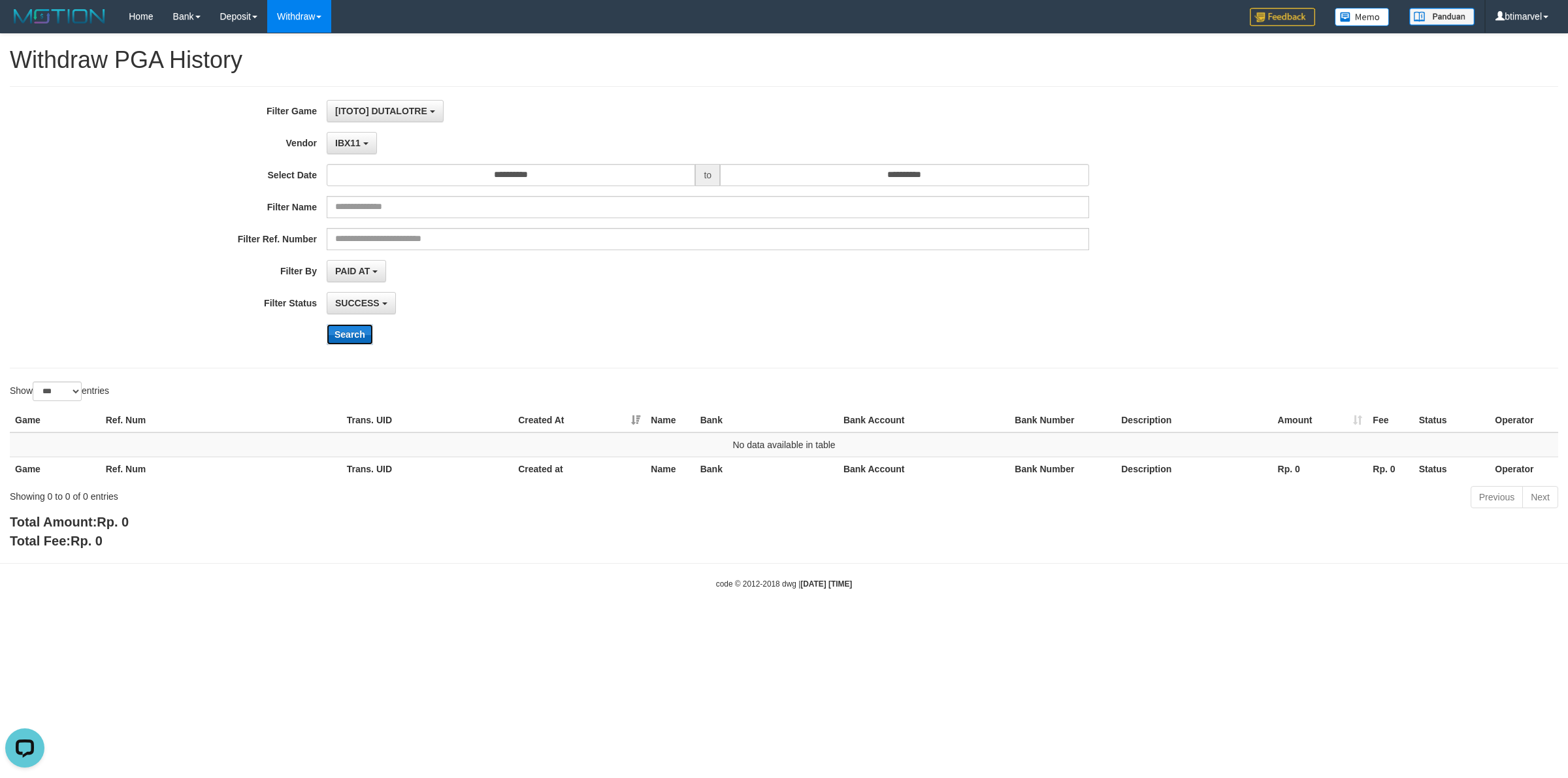 click on "Search" at bounding box center (350, 334) 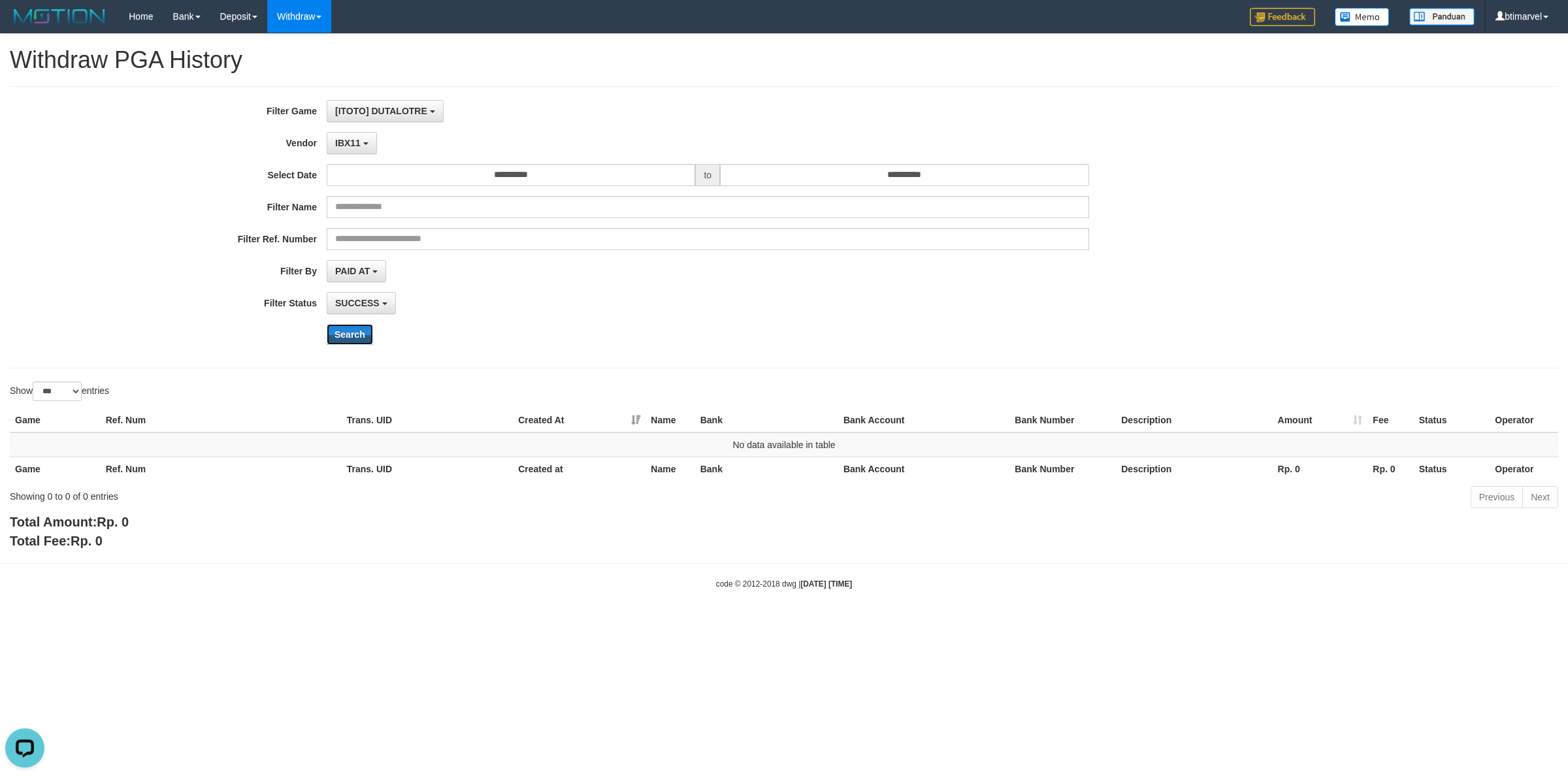 type 